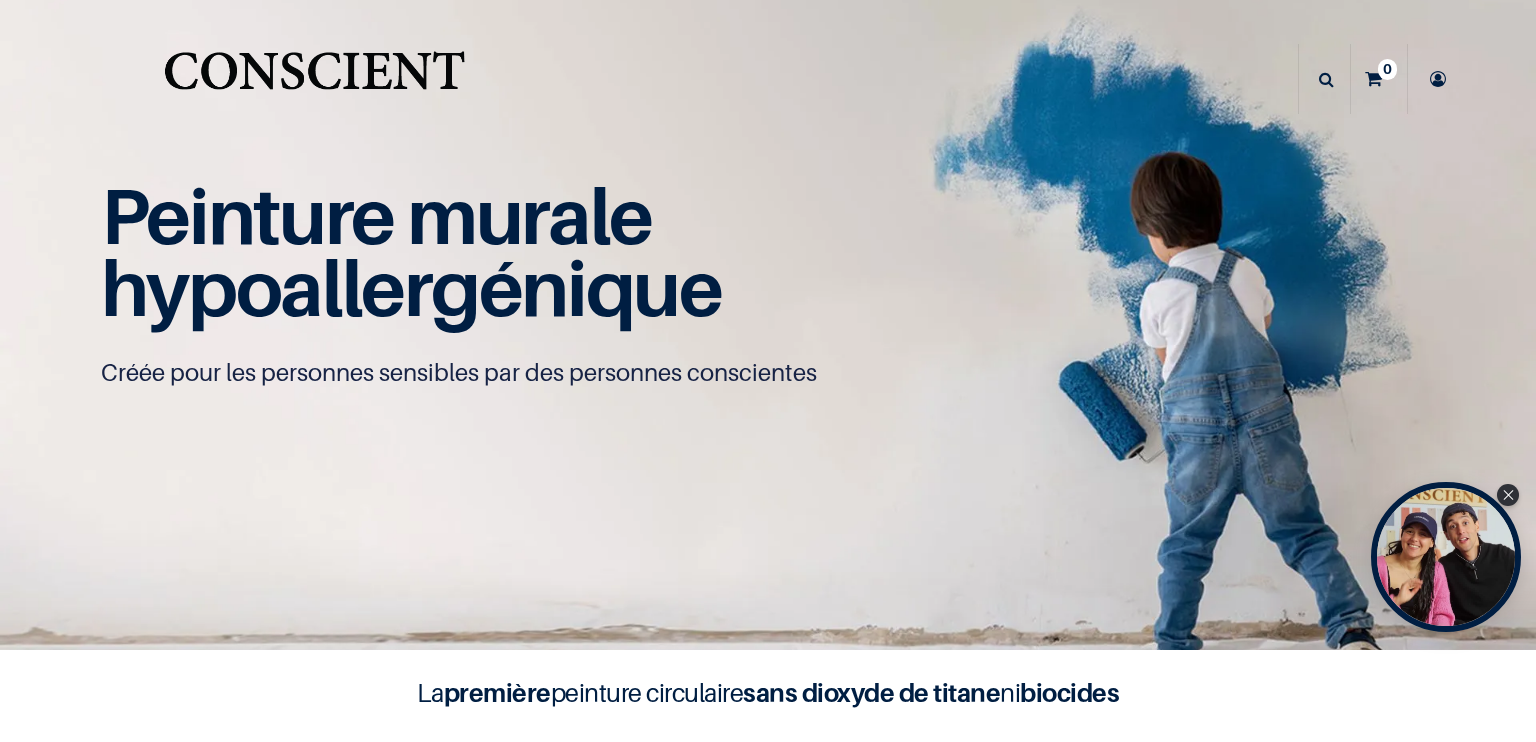 scroll, scrollTop: 0, scrollLeft: 0, axis: both 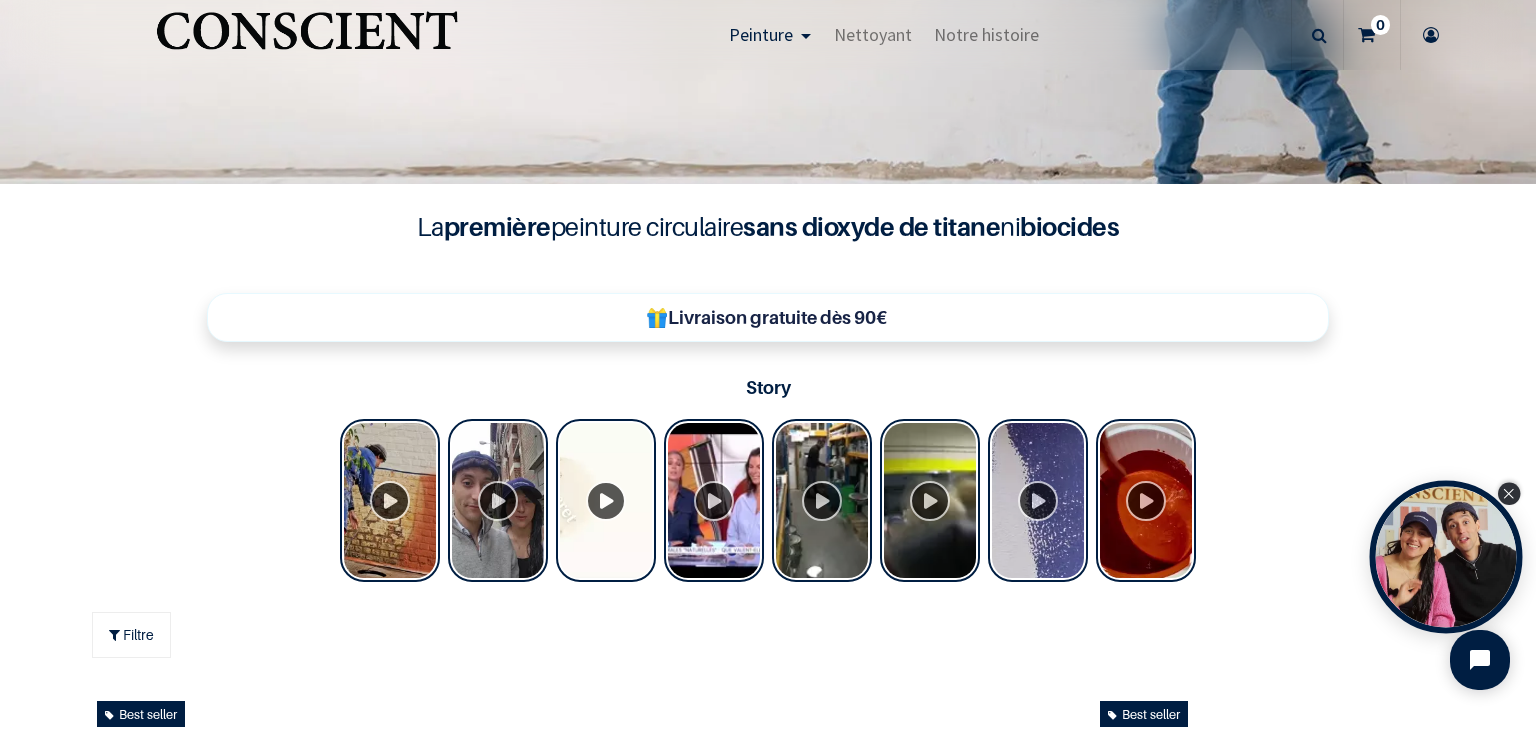 click 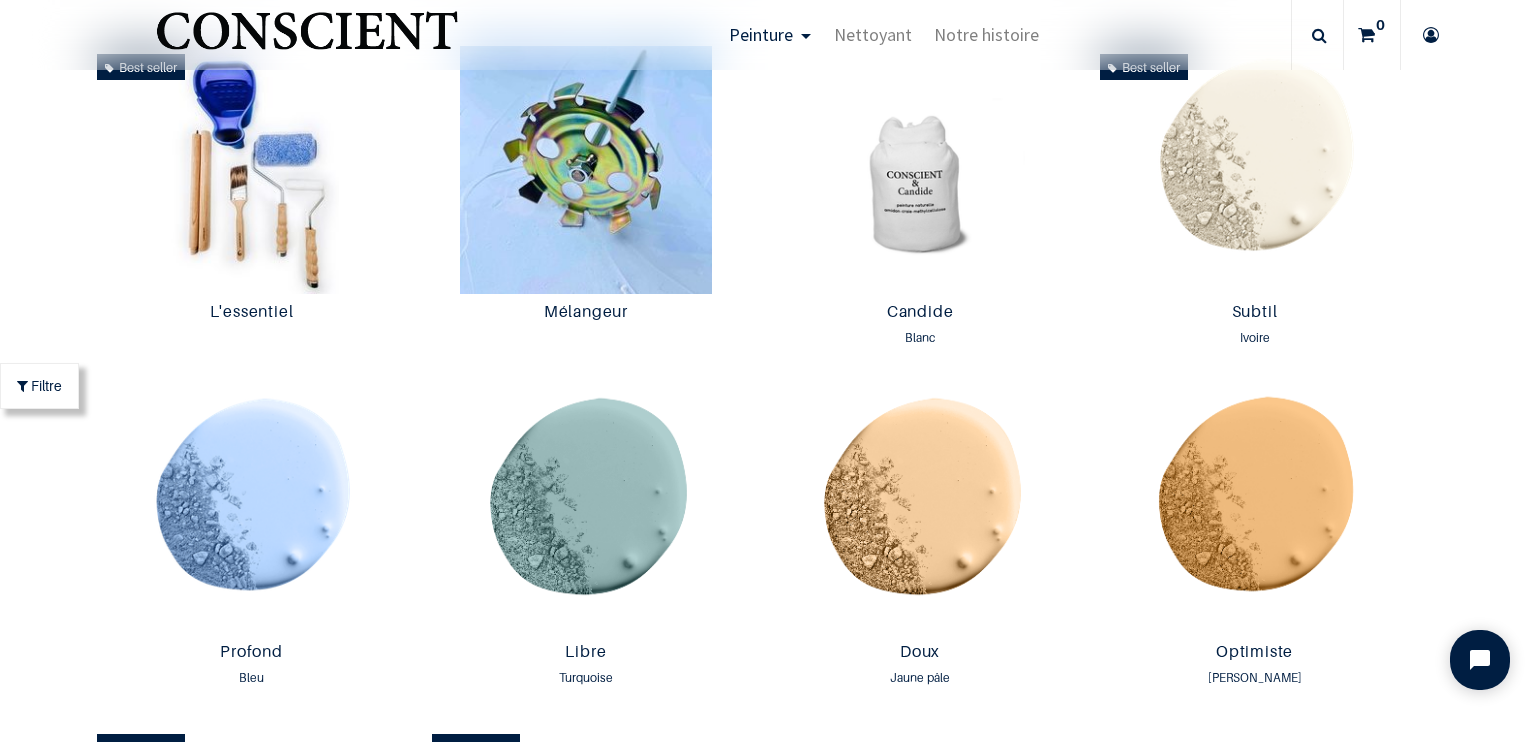 scroll, scrollTop: 1052, scrollLeft: 0, axis: vertical 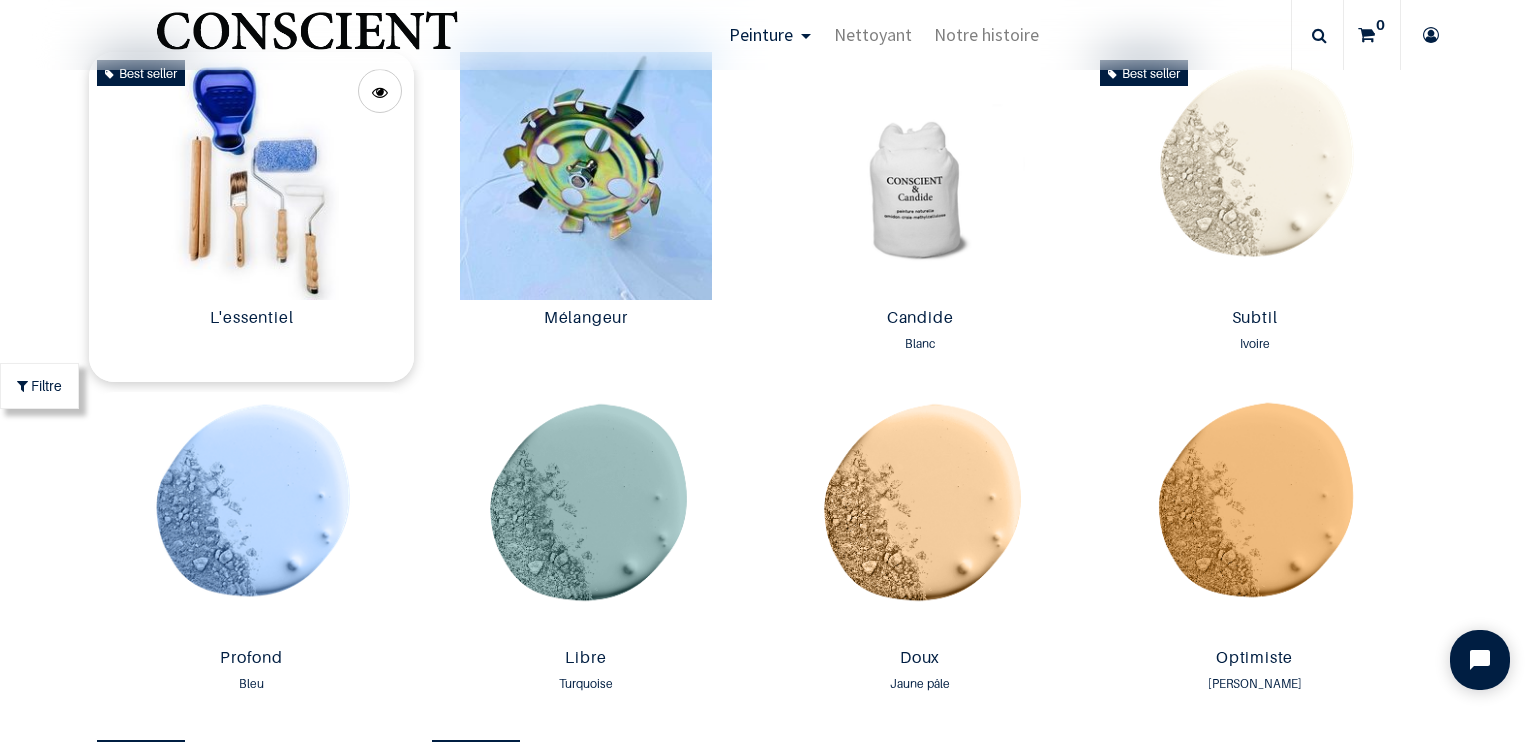 click at bounding box center (251, 176) 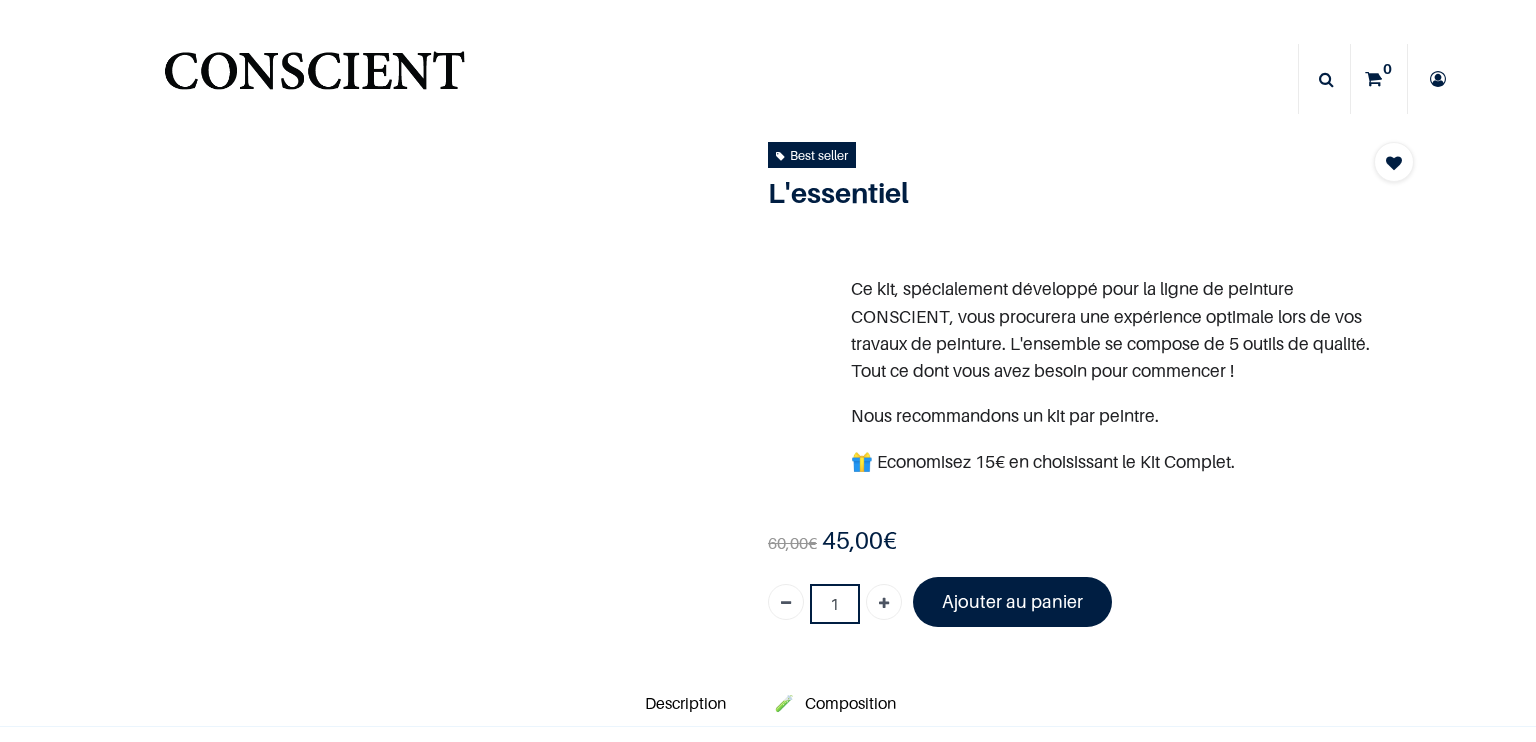 scroll, scrollTop: 0, scrollLeft: 0, axis: both 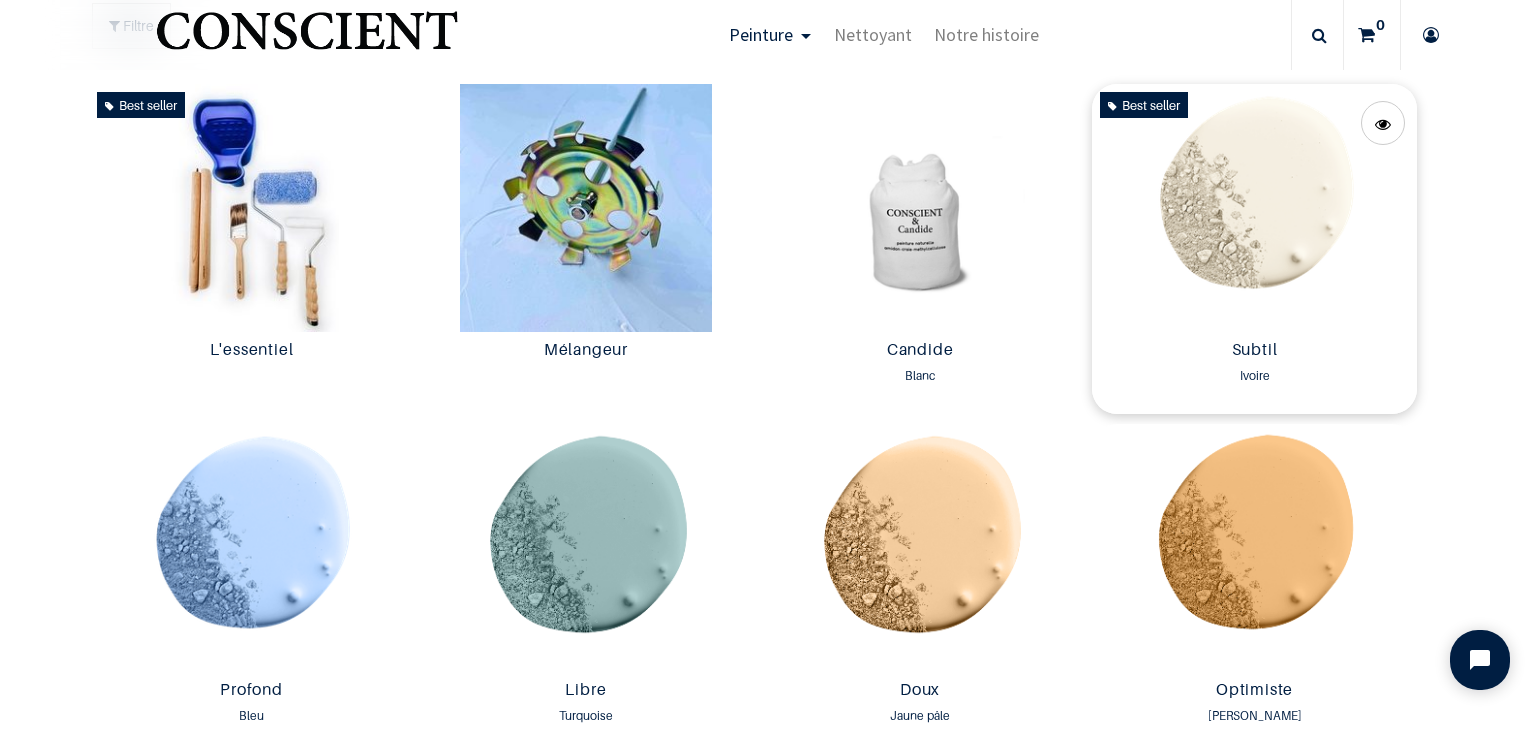 click at bounding box center (1254, 208) 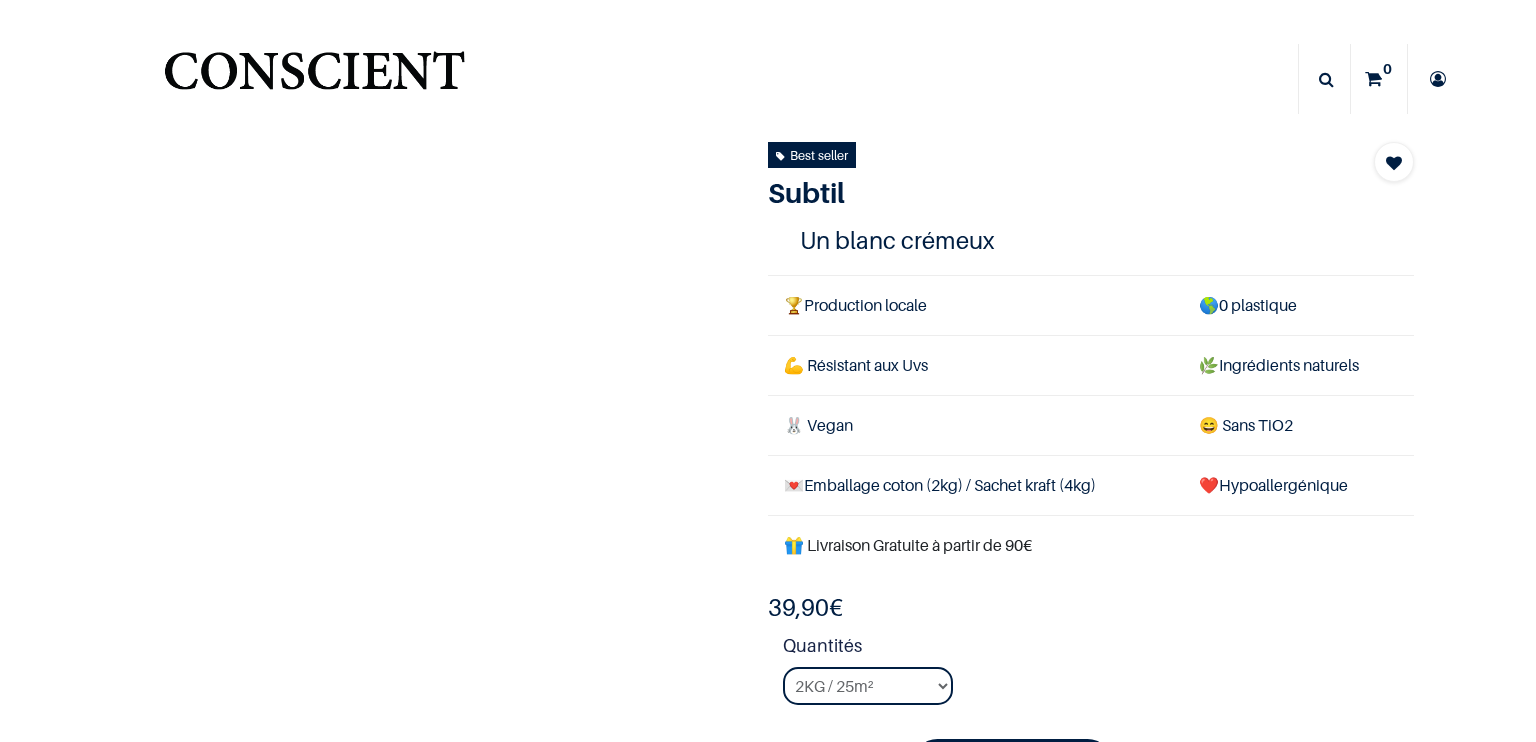 scroll, scrollTop: 0, scrollLeft: 0, axis: both 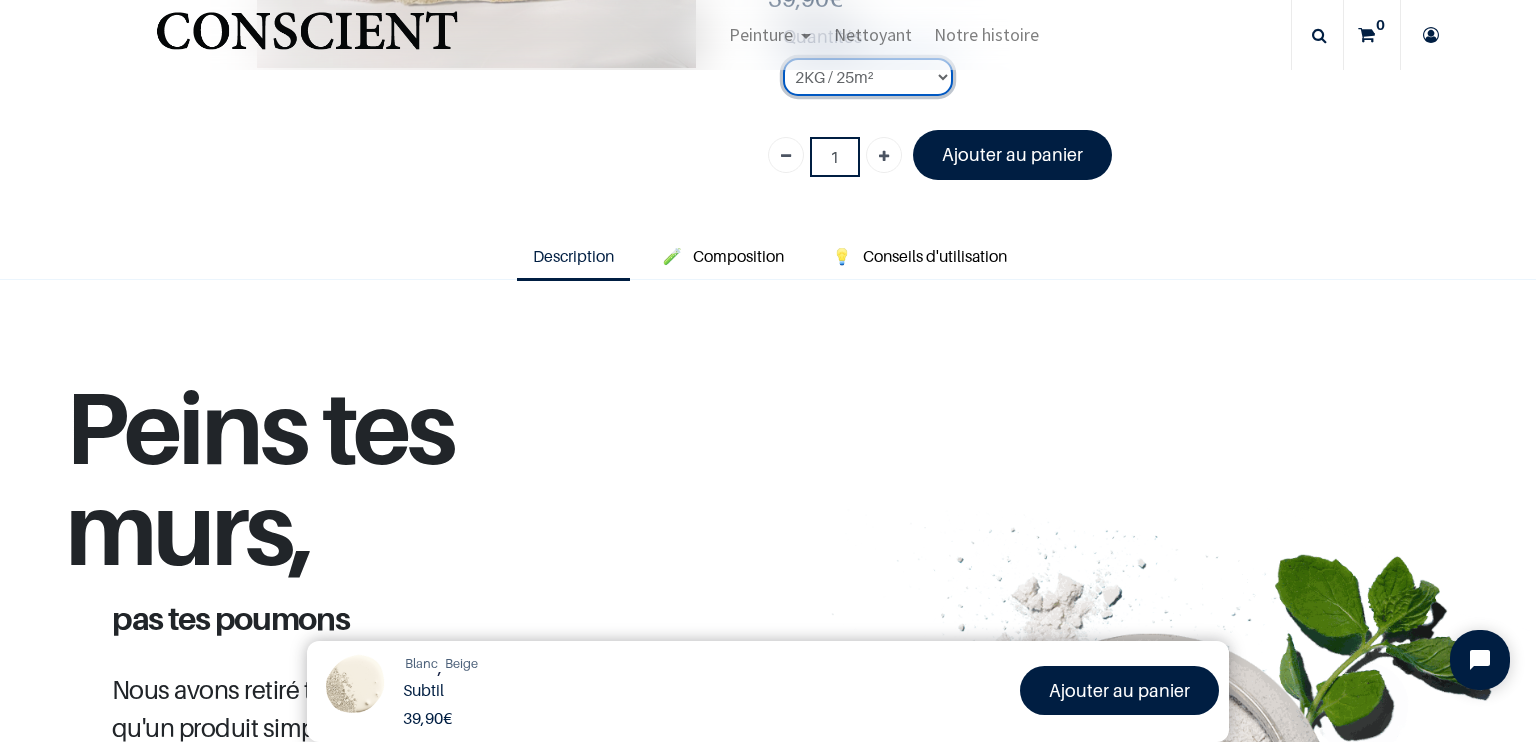 click on "2KG / 25m²
4KG / 50m²
8KG / 100m²
Testeur" at bounding box center [868, 77] 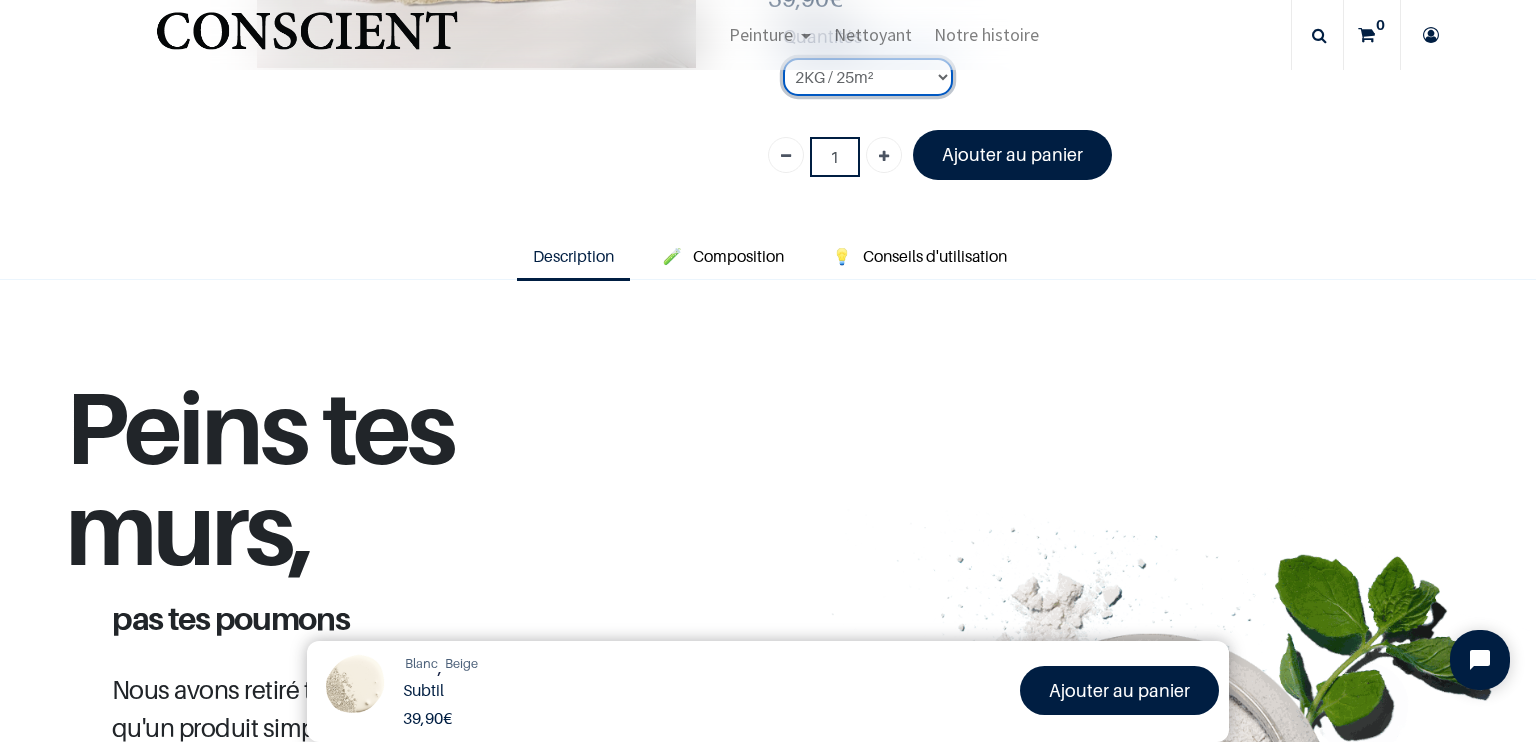 select on "126" 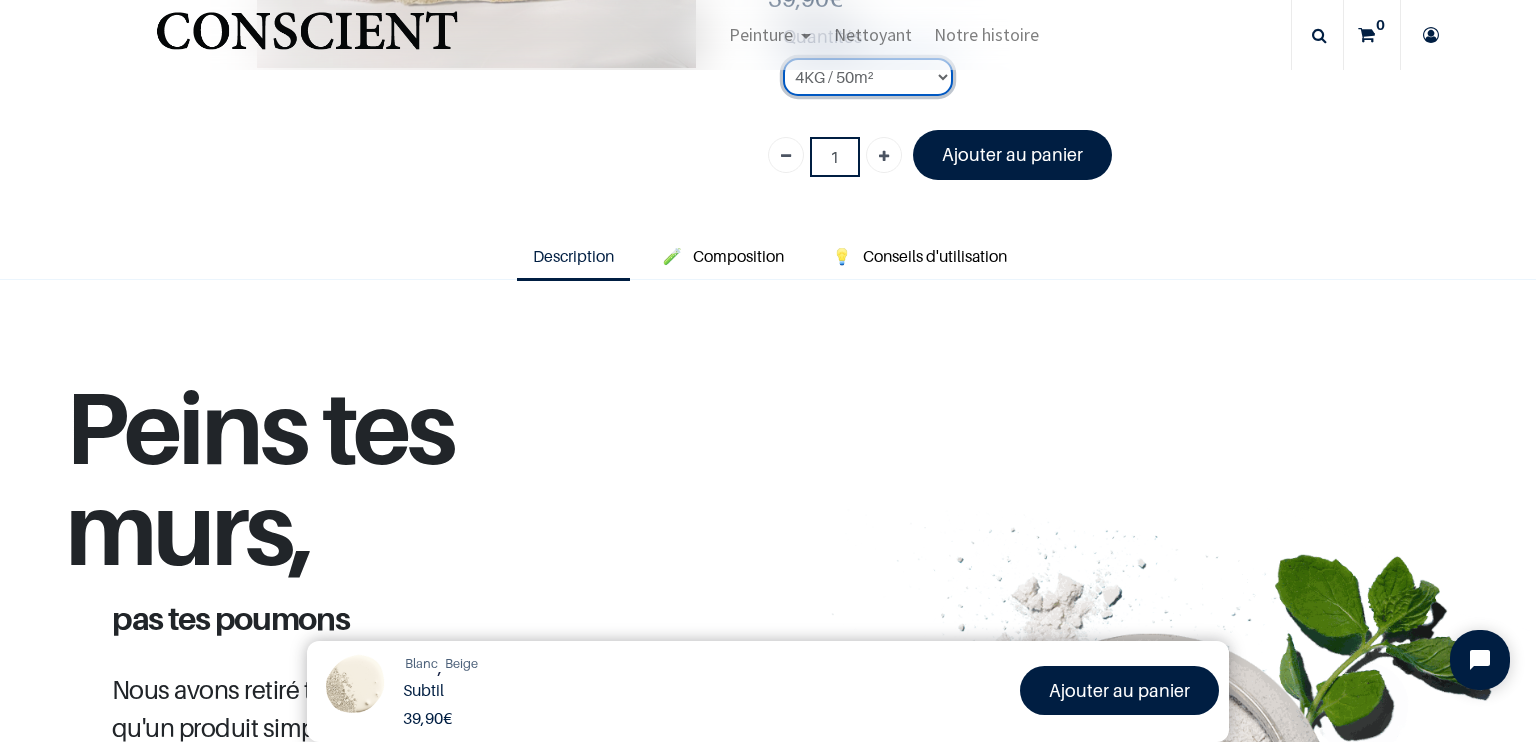 click on "2KG / 25m²
4KG / 50m²
8KG / 100m²
Testeur" at bounding box center (868, 77) 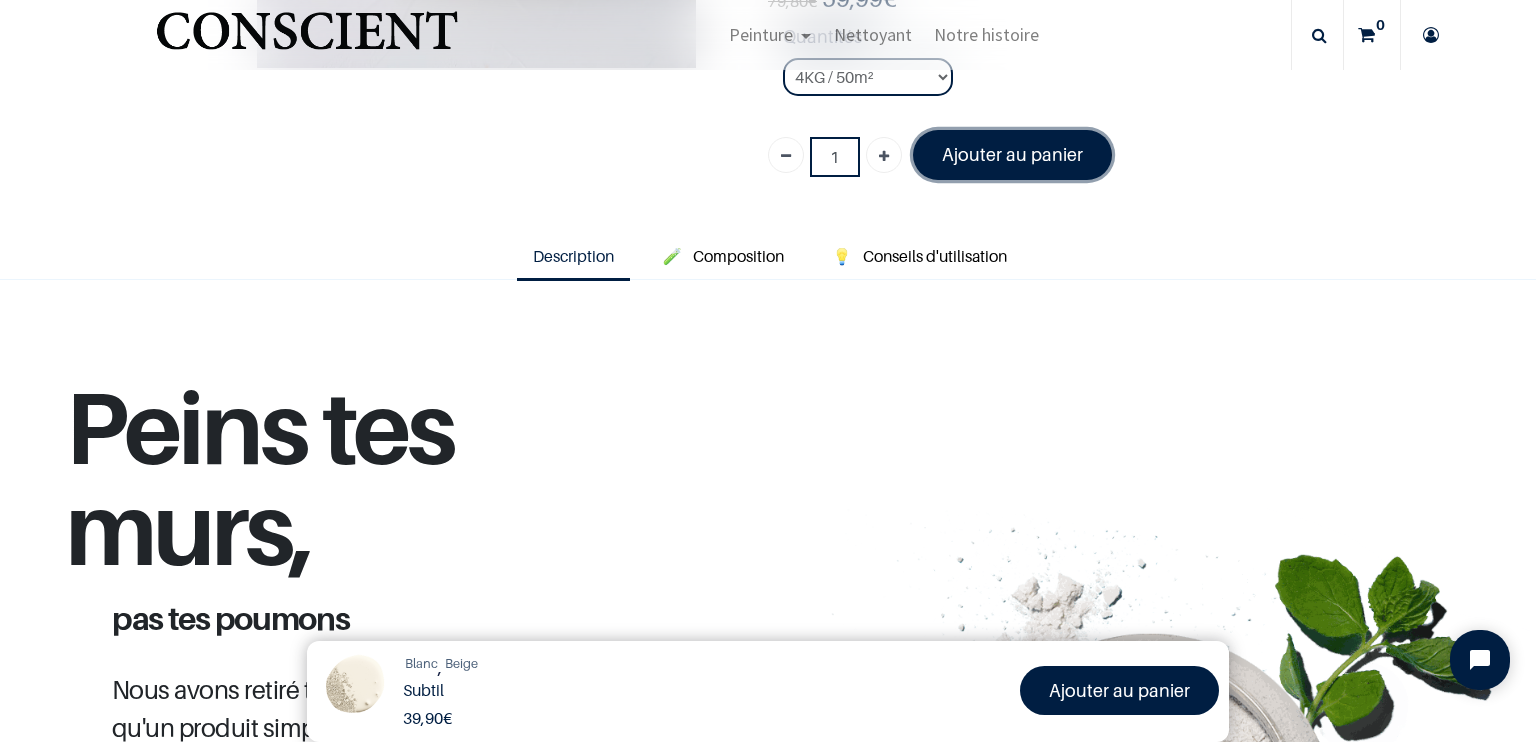 click on "Ajouter au panier" at bounding box center (1012, 154) 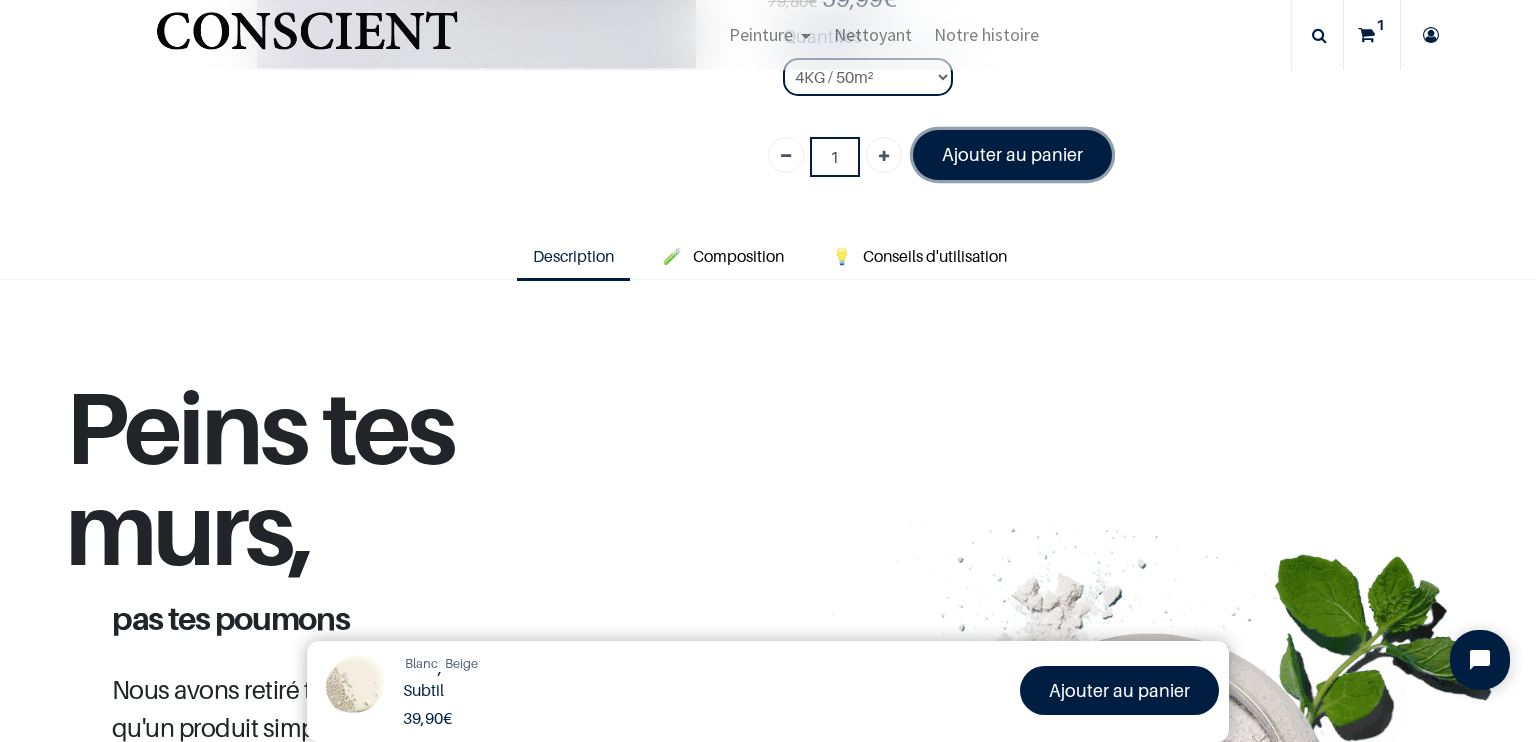 scroll, scrollTop: 708, scrollLeft: 0, axis: vertical 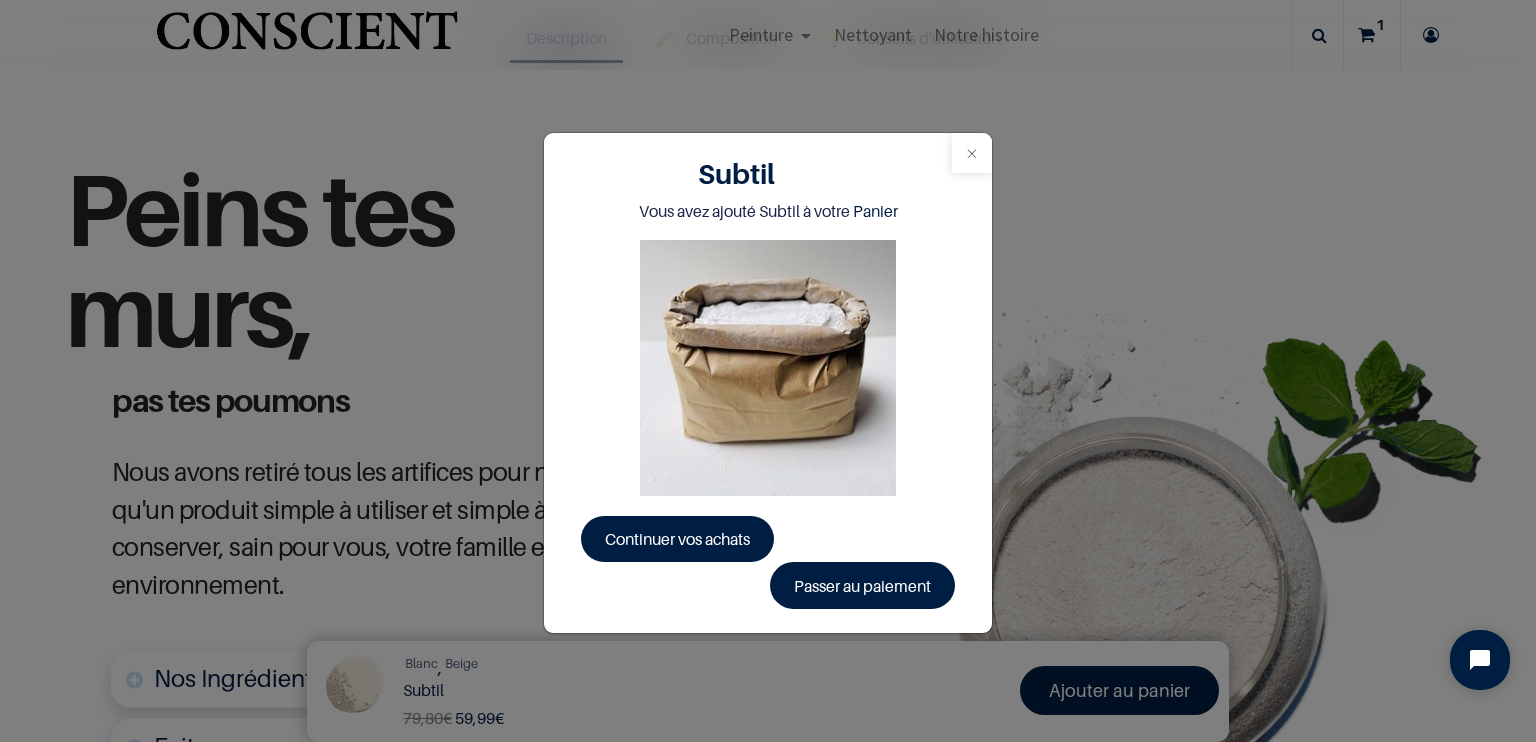 click at bounding box center [972, 153] 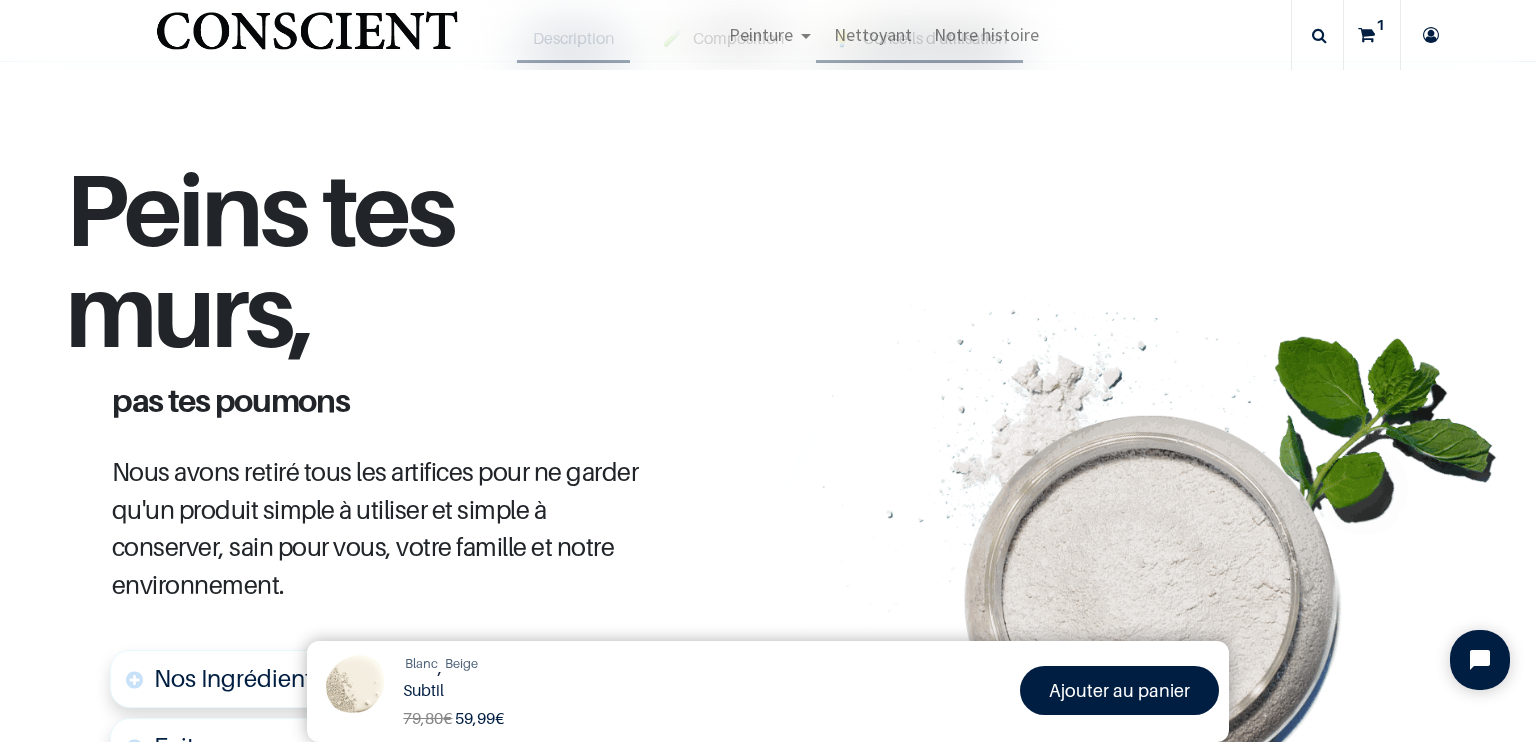 click on "Conseils d'utilisation" at bounding box center (935, 38) 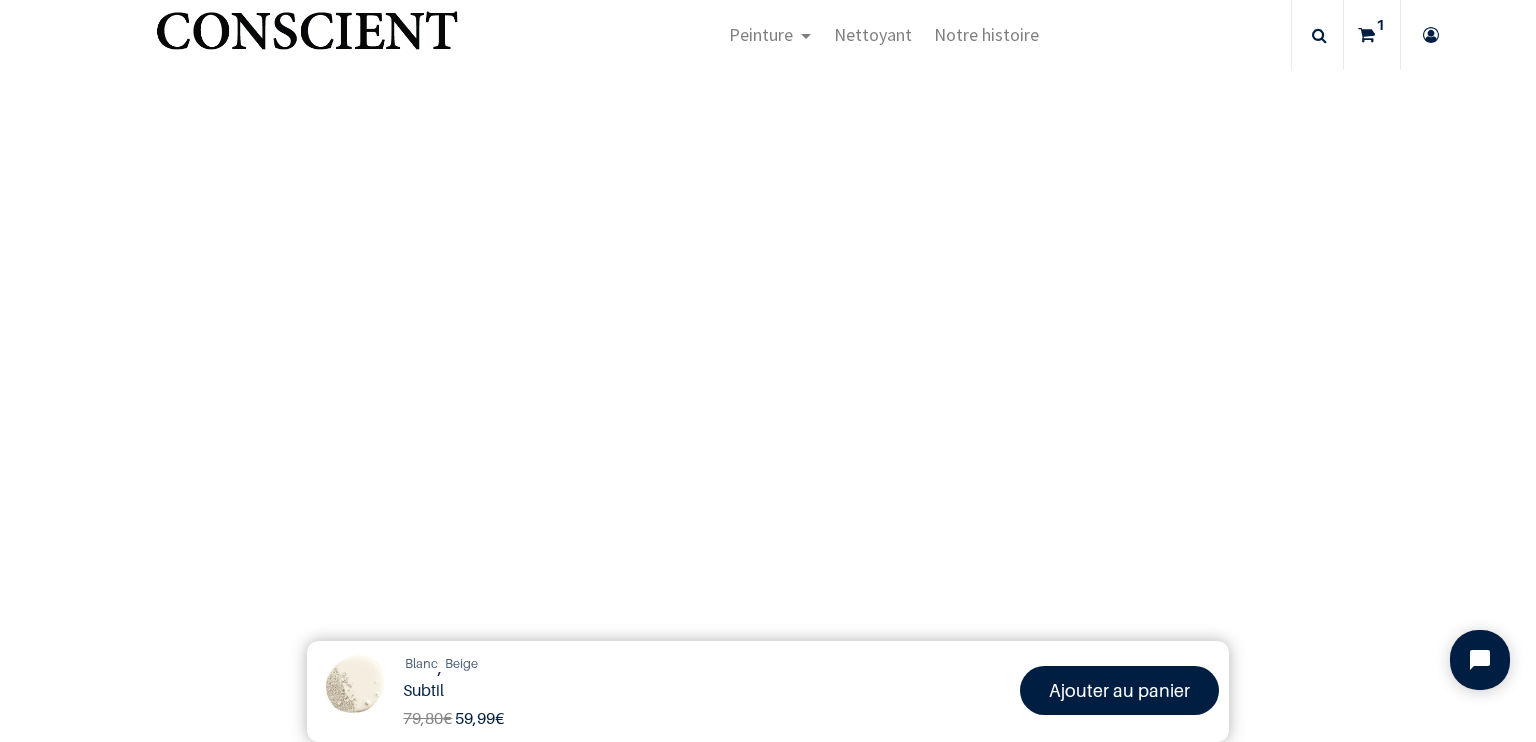 scroll, scrollTop: 2416, scrollLeft: 0, axis: vertical 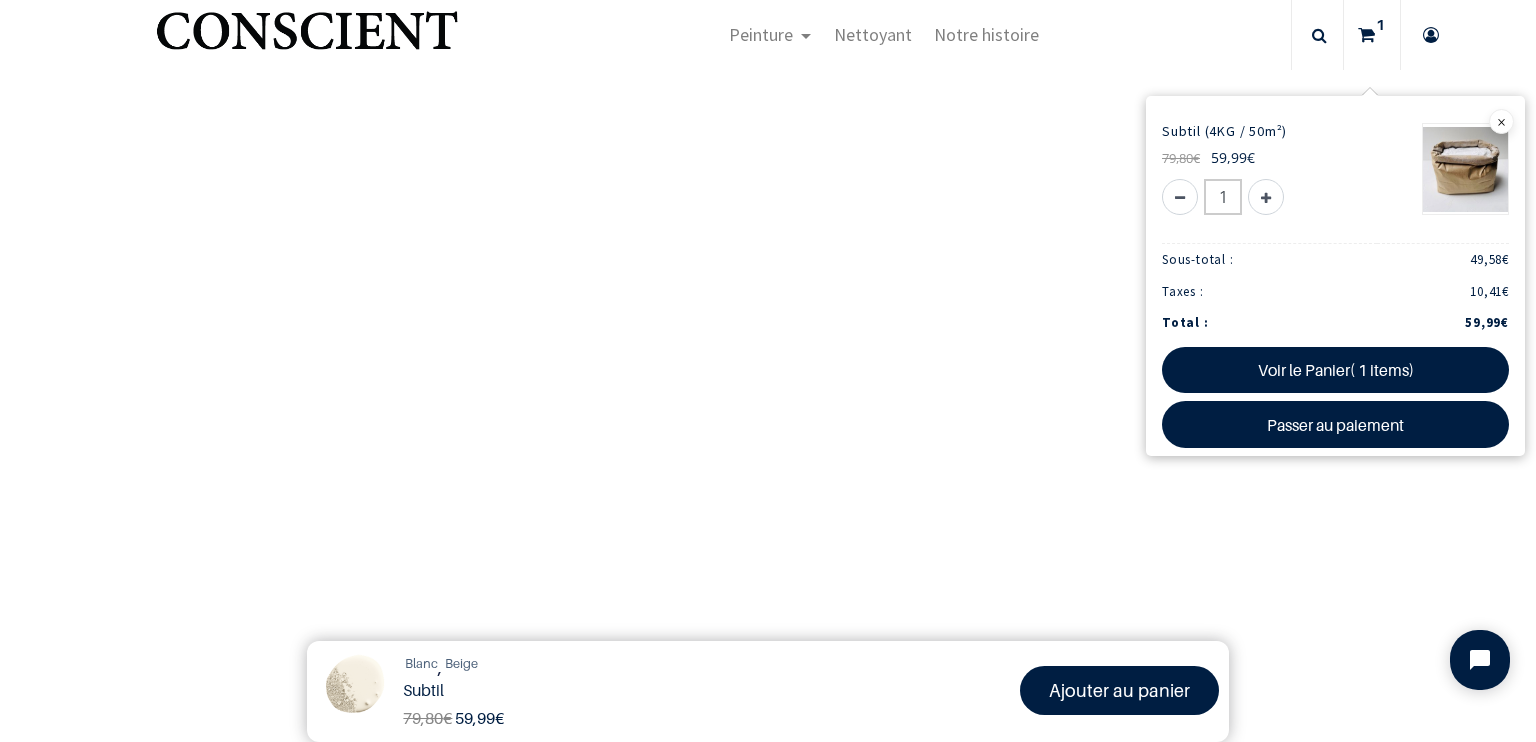 click at bounding box center (1366, 35) 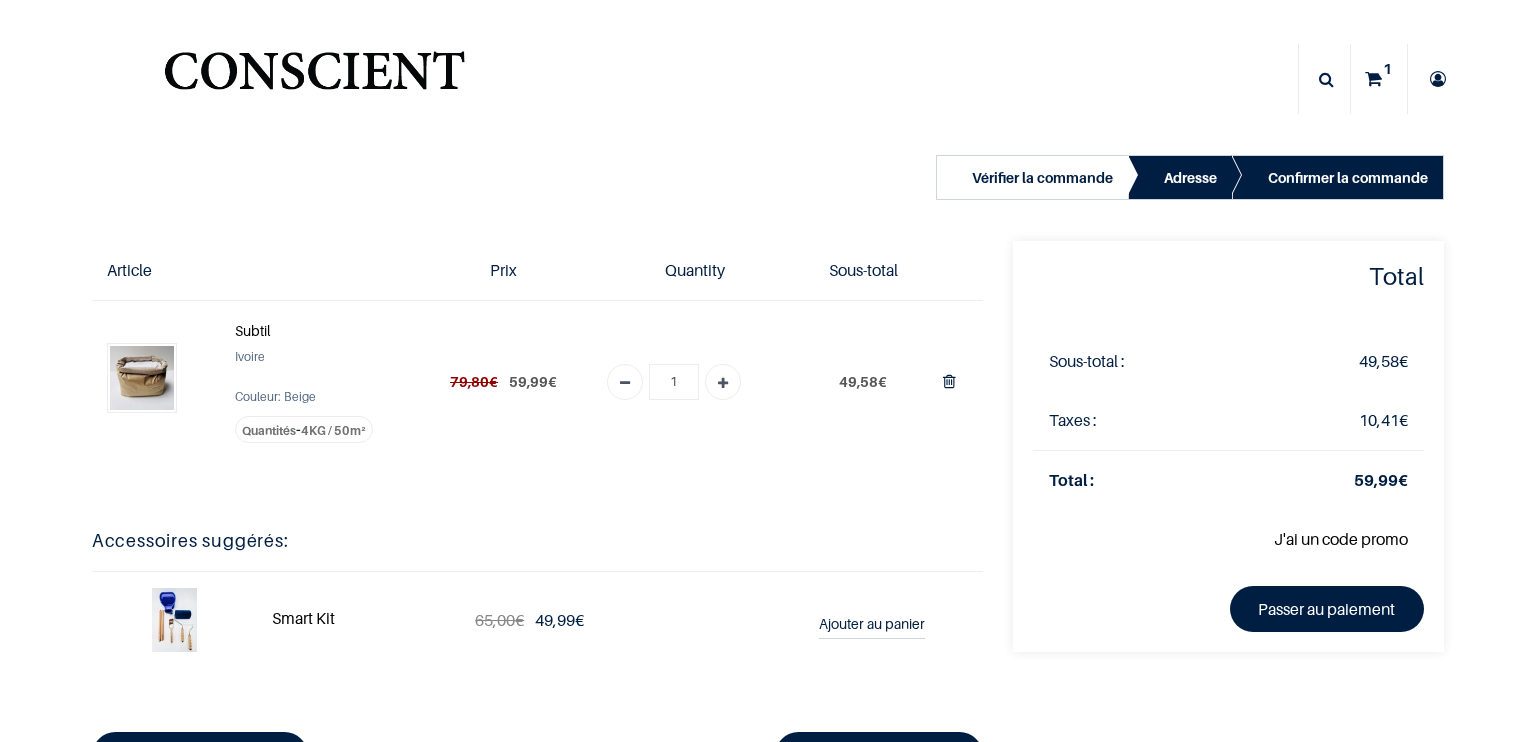 scroll, scrollTop: 0, scrollLeft: 0, axis: both 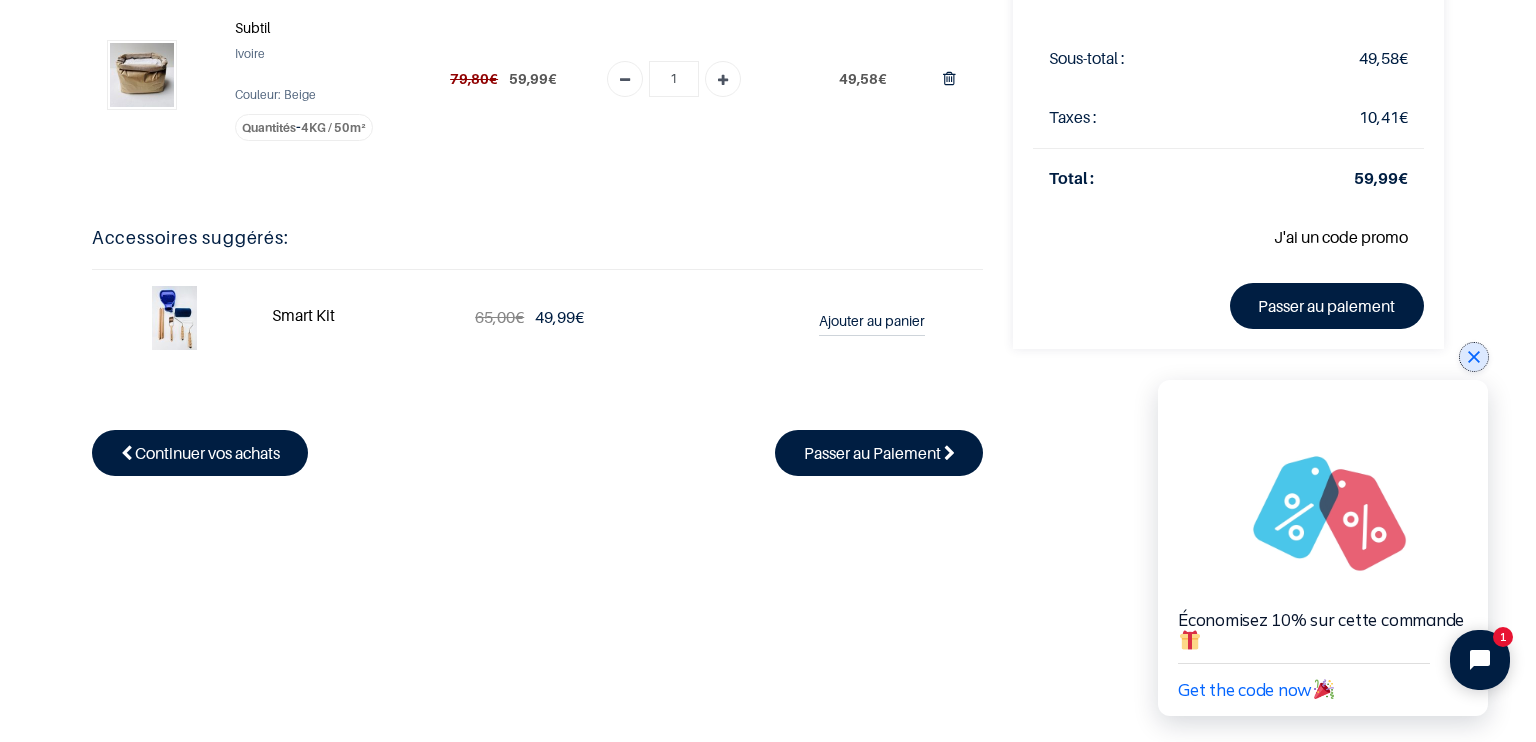 click 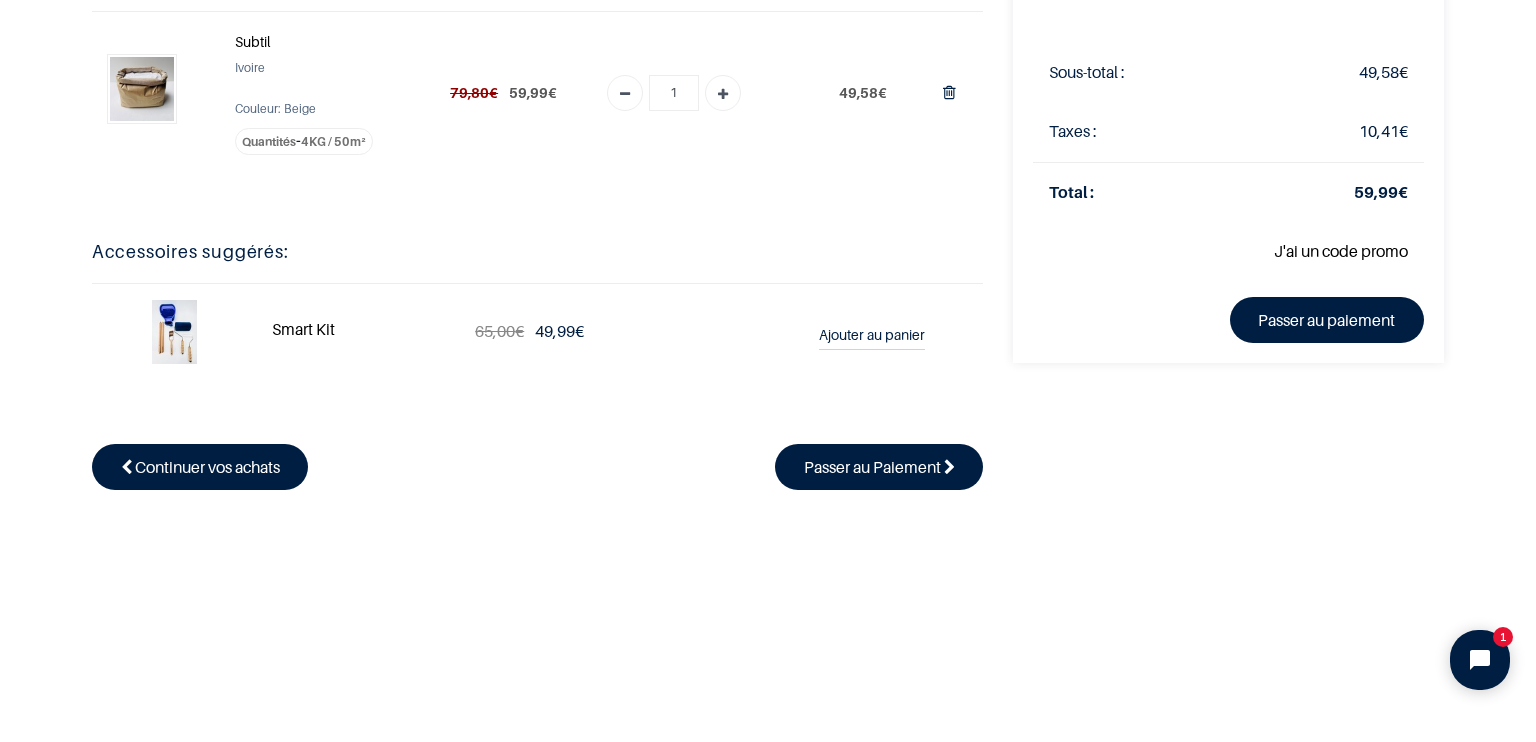 scroll, scrollTop: 195, scrollLeft: 0, axis: vertical 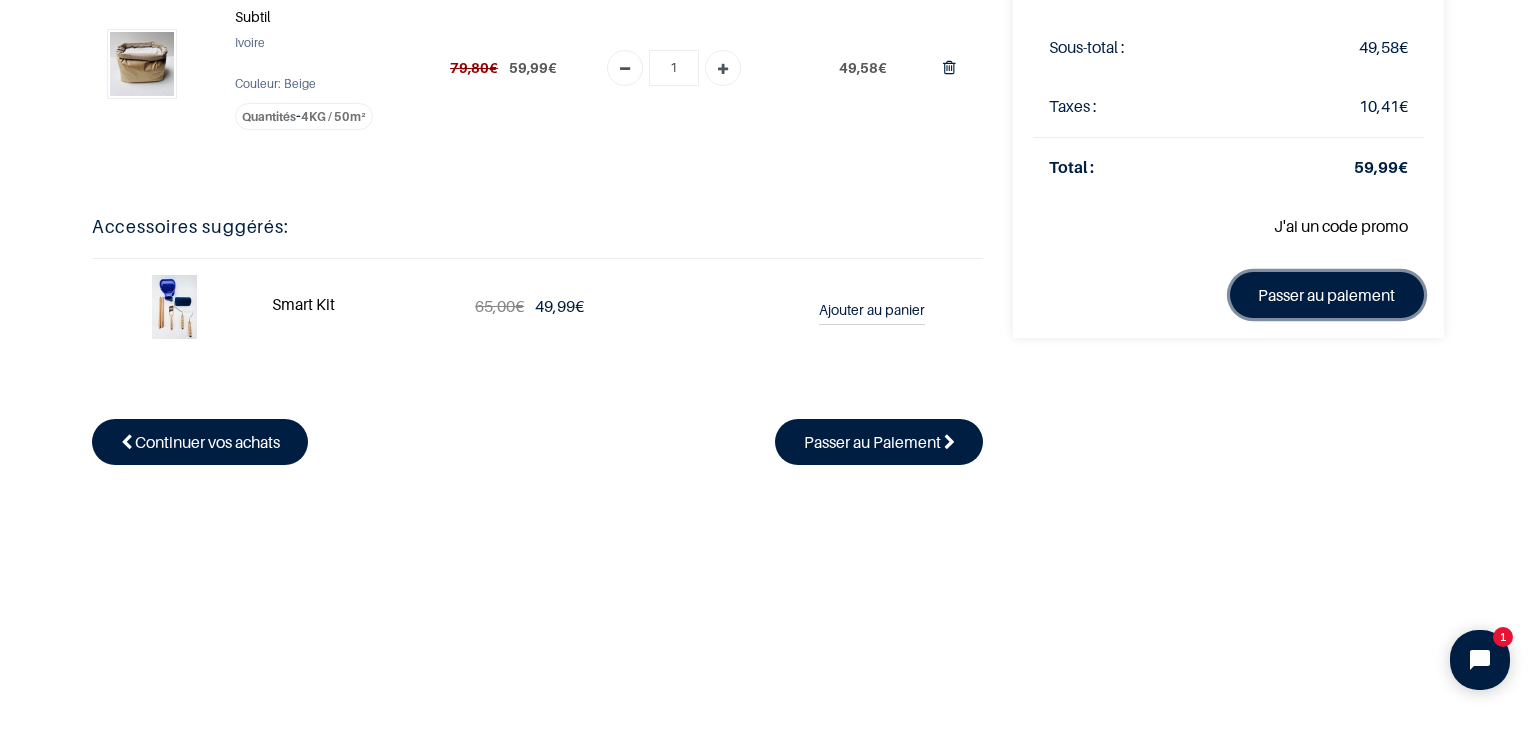 click on "Passer au paiement" at bounding box center (1327, 295) 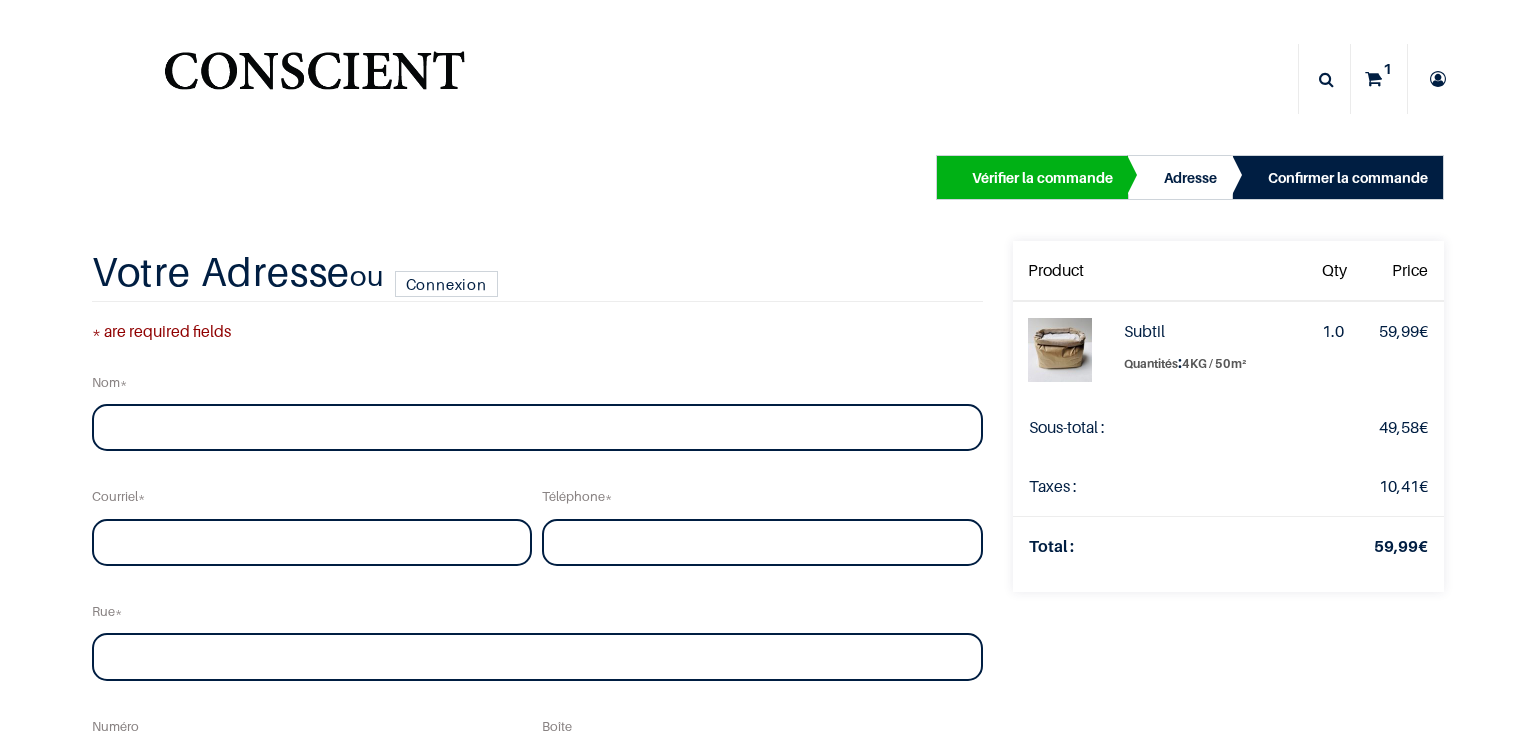 scroll, scrollTop: 0, scrollLeft: 0, axis: both 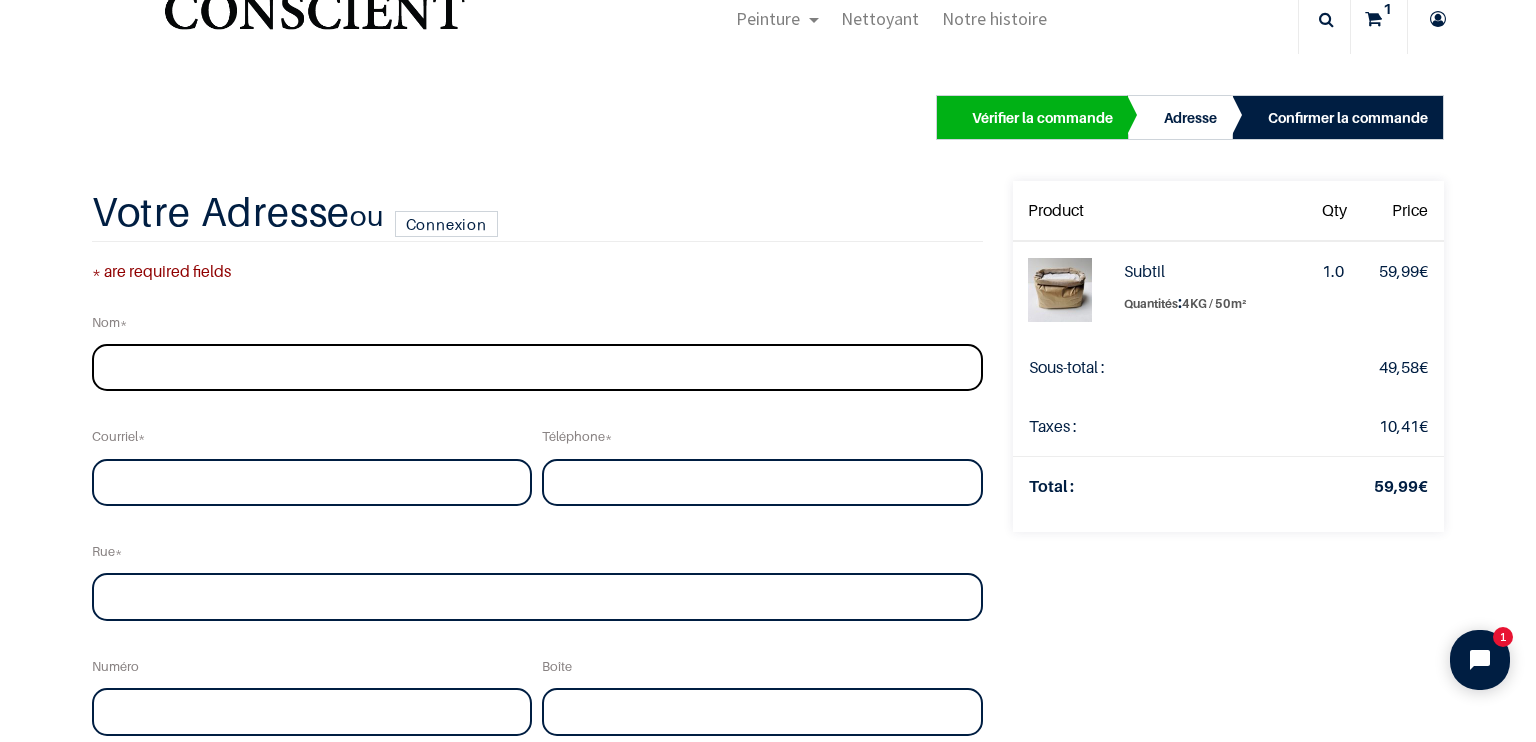 click at bounding box center [537, 368] 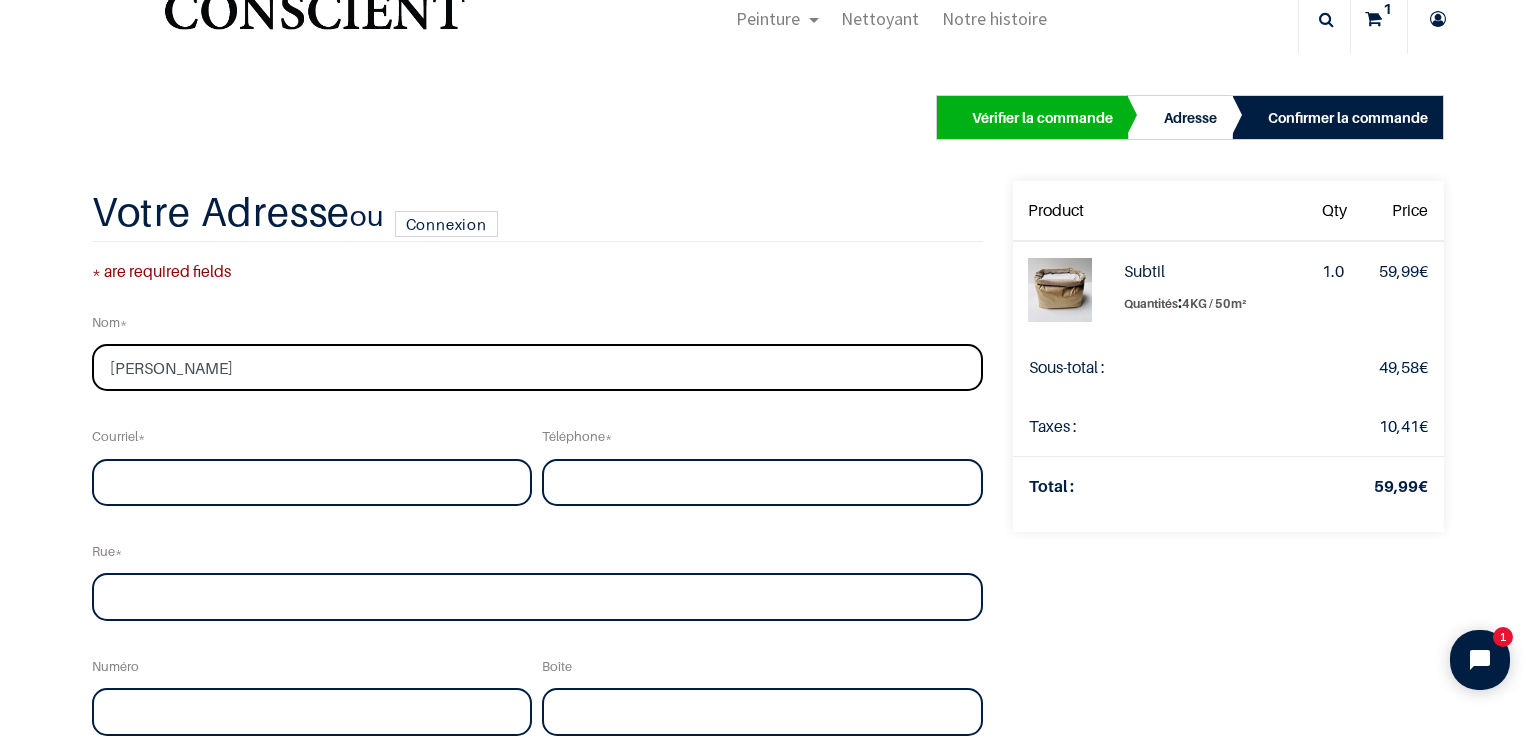 type on "[PERSON_NAME]" 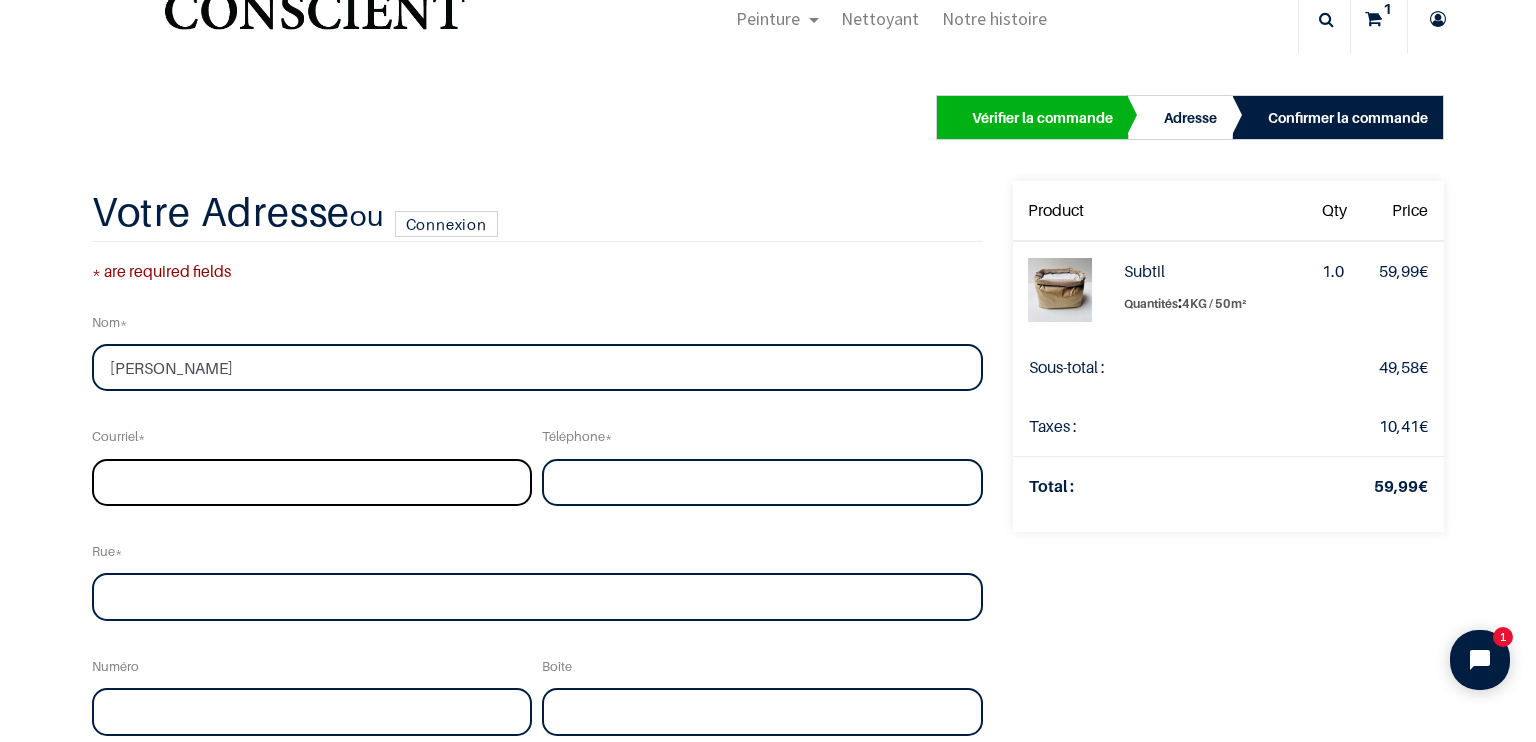 click at bounding box center [312, 483] 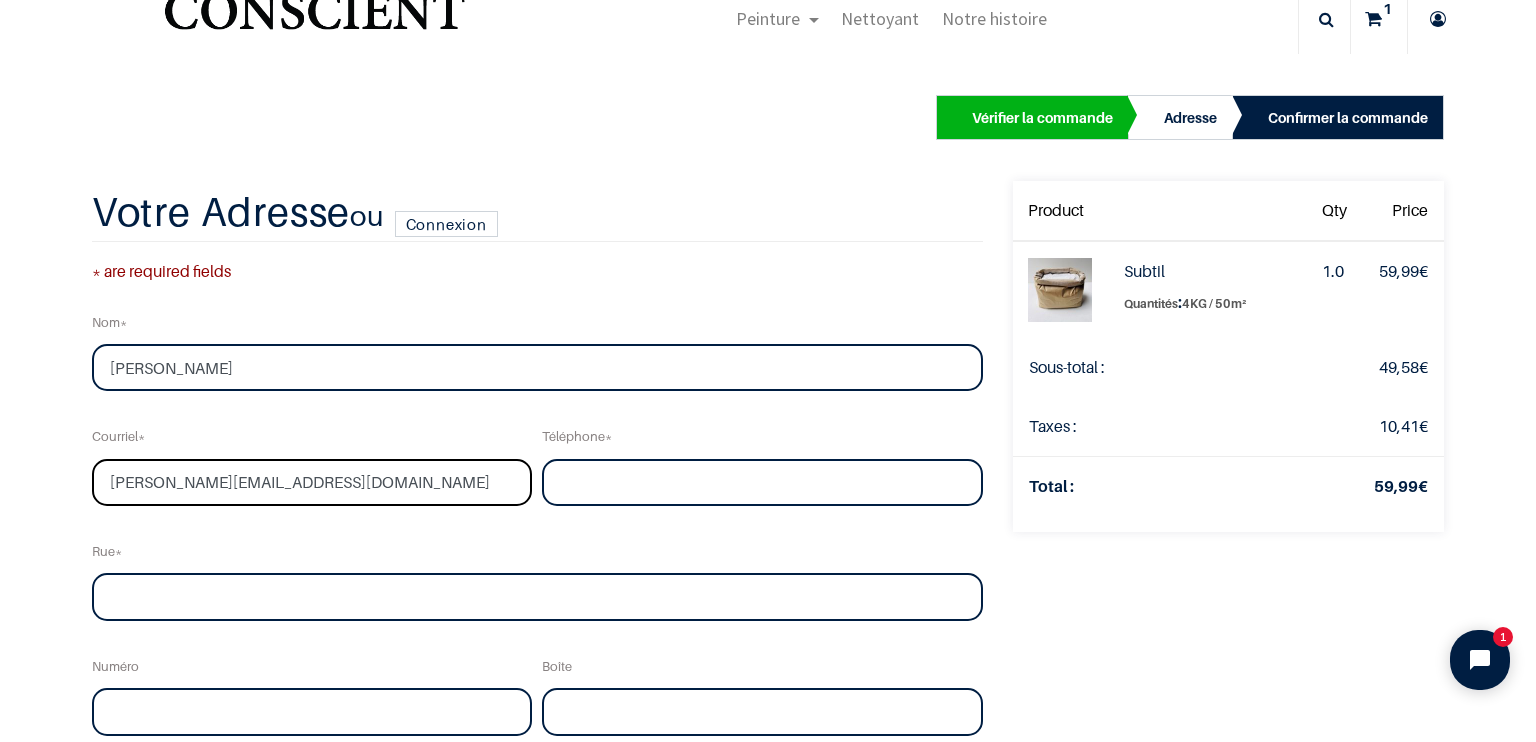 type on "[PERSON_NAME][EMAIL_ADDRESS][DOMAIN_NAME]" 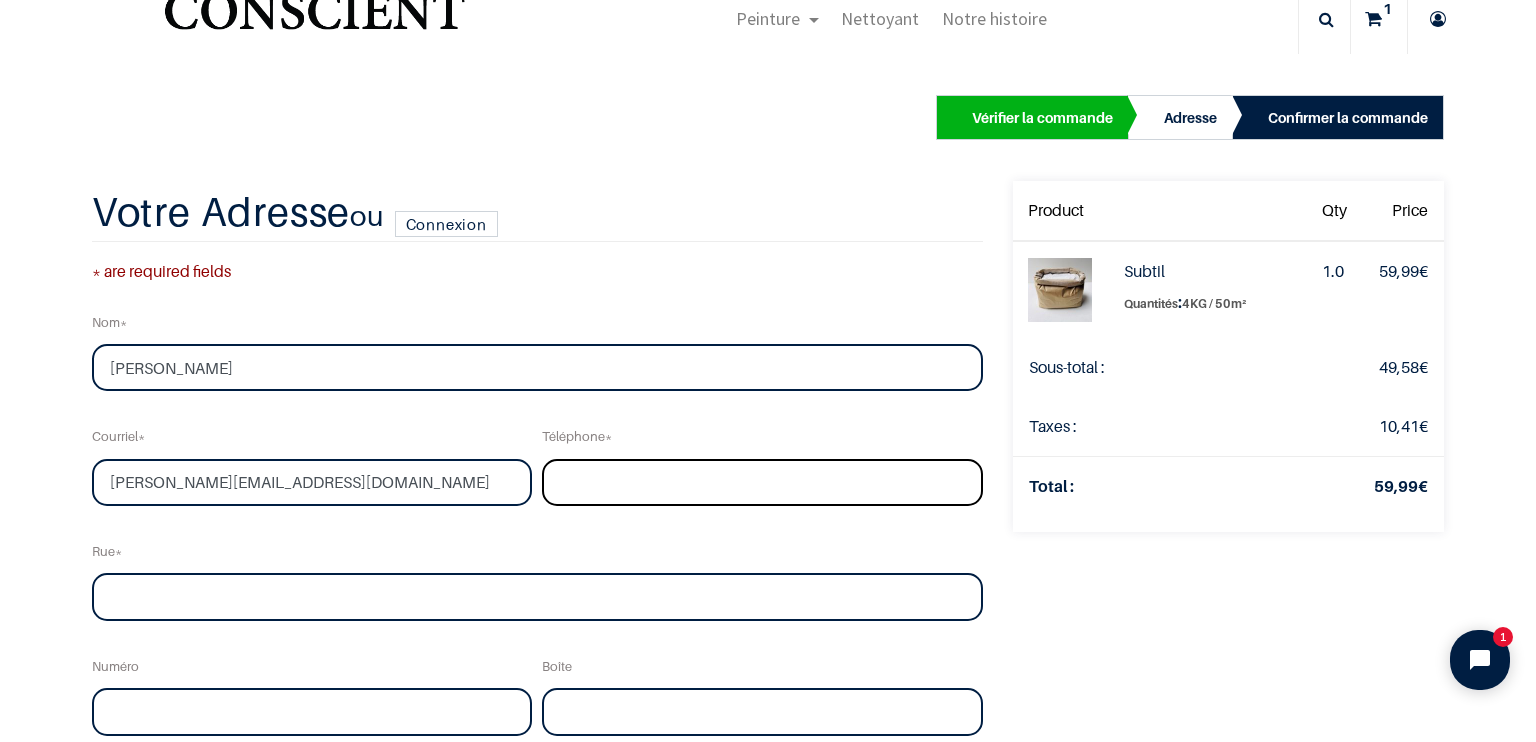 click at bounding box center [762, 483] 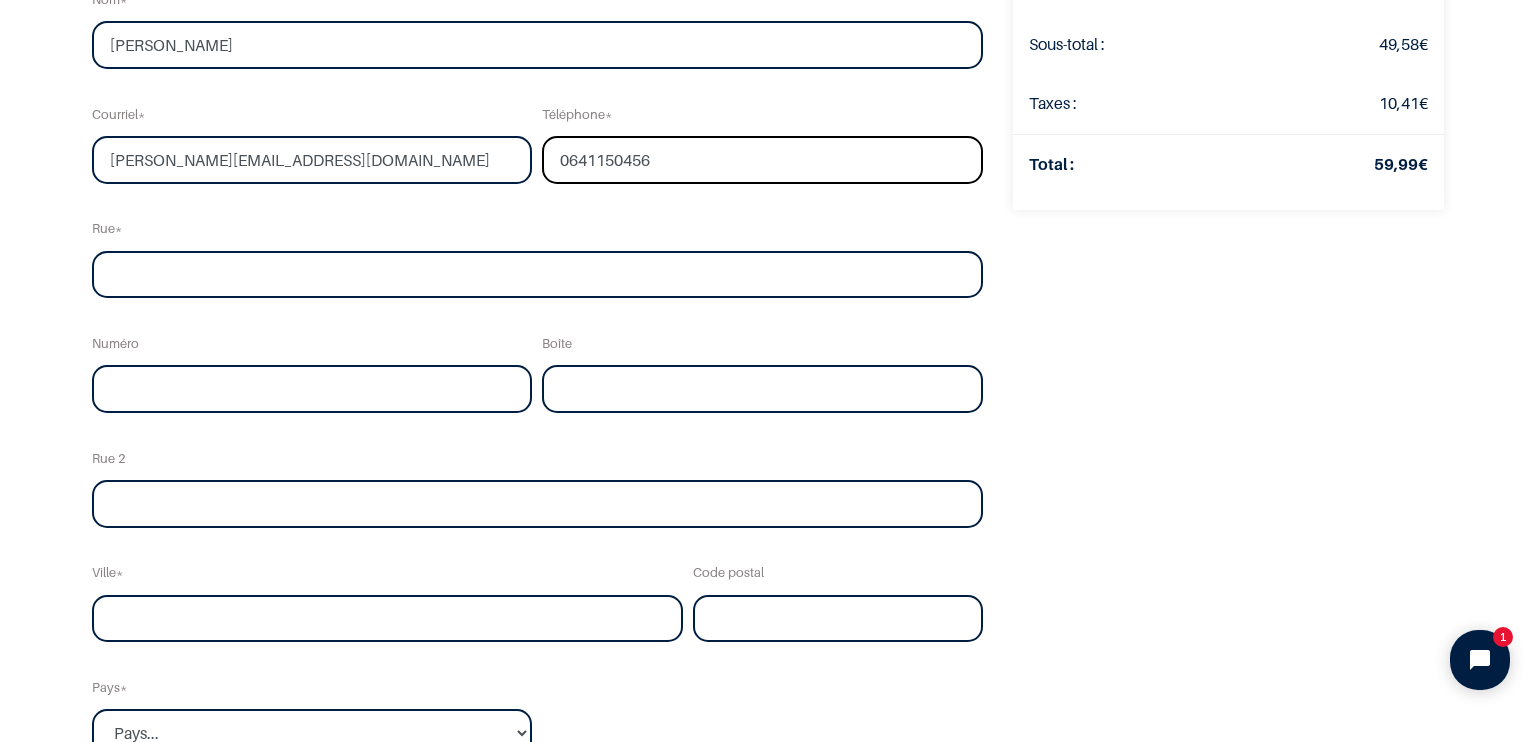 scroll, scrollTop: 271, scrollLeft: 0, axis: vertical 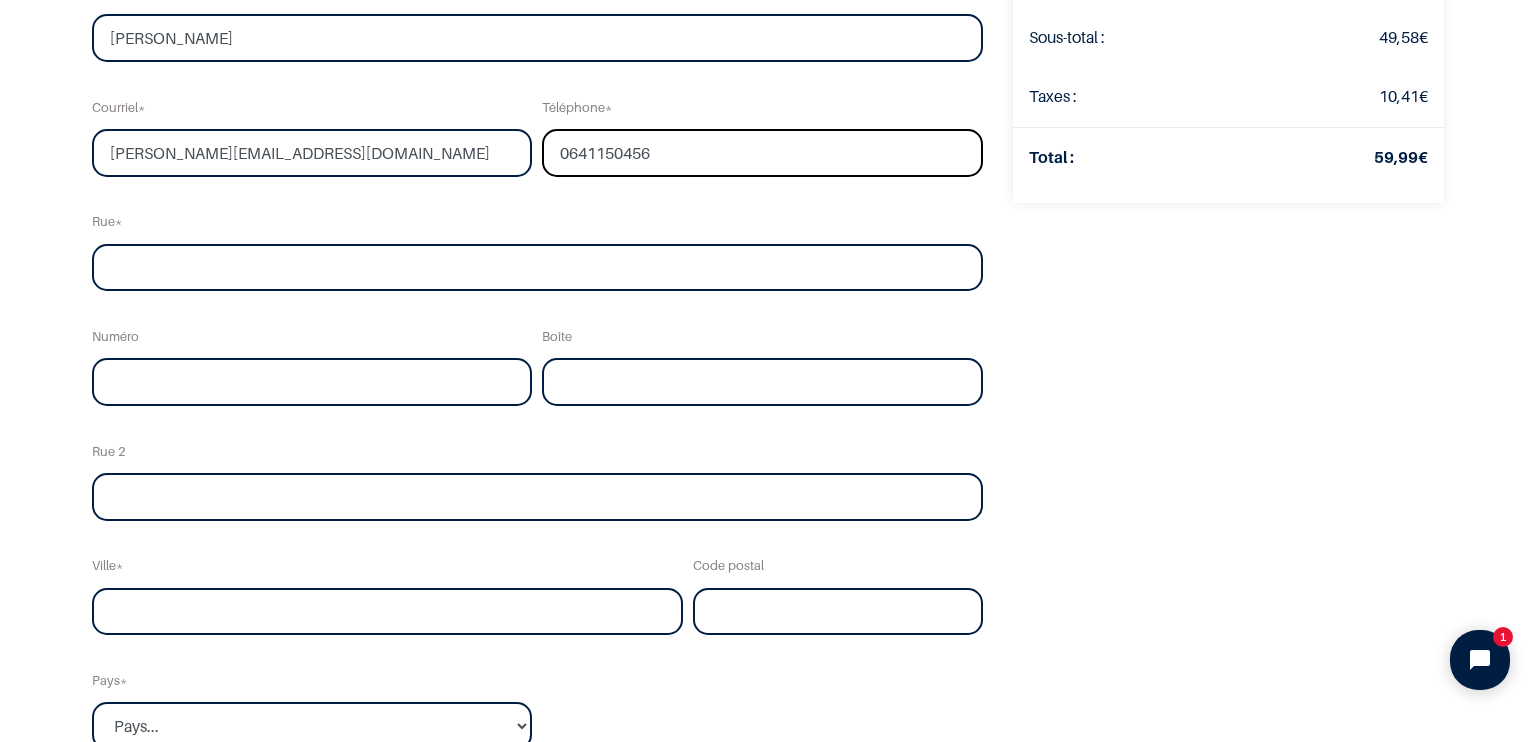type on "0641150456" 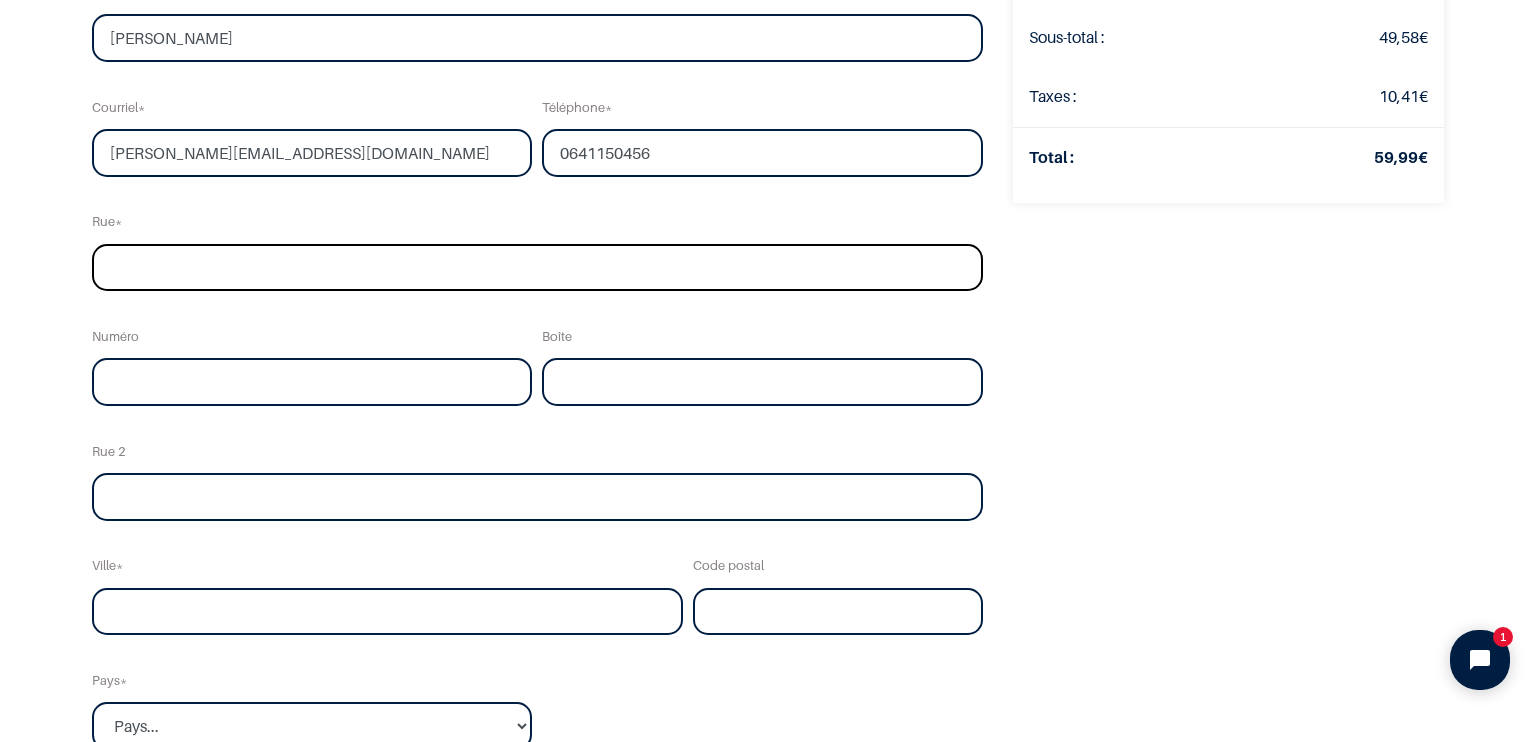 click at bounding box center (537, 268) 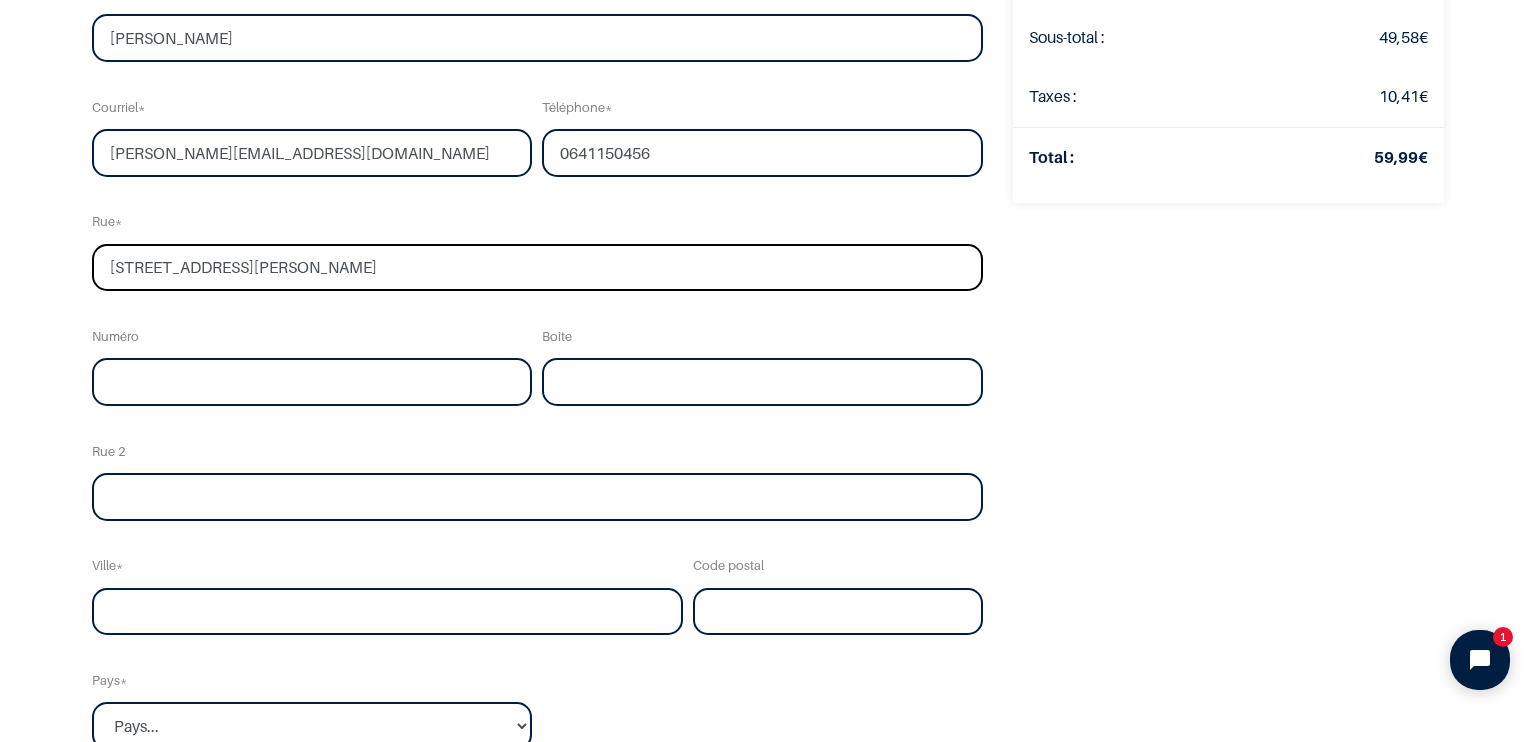 type on "[STREET_ADDRESS][PERSON_NAME]" 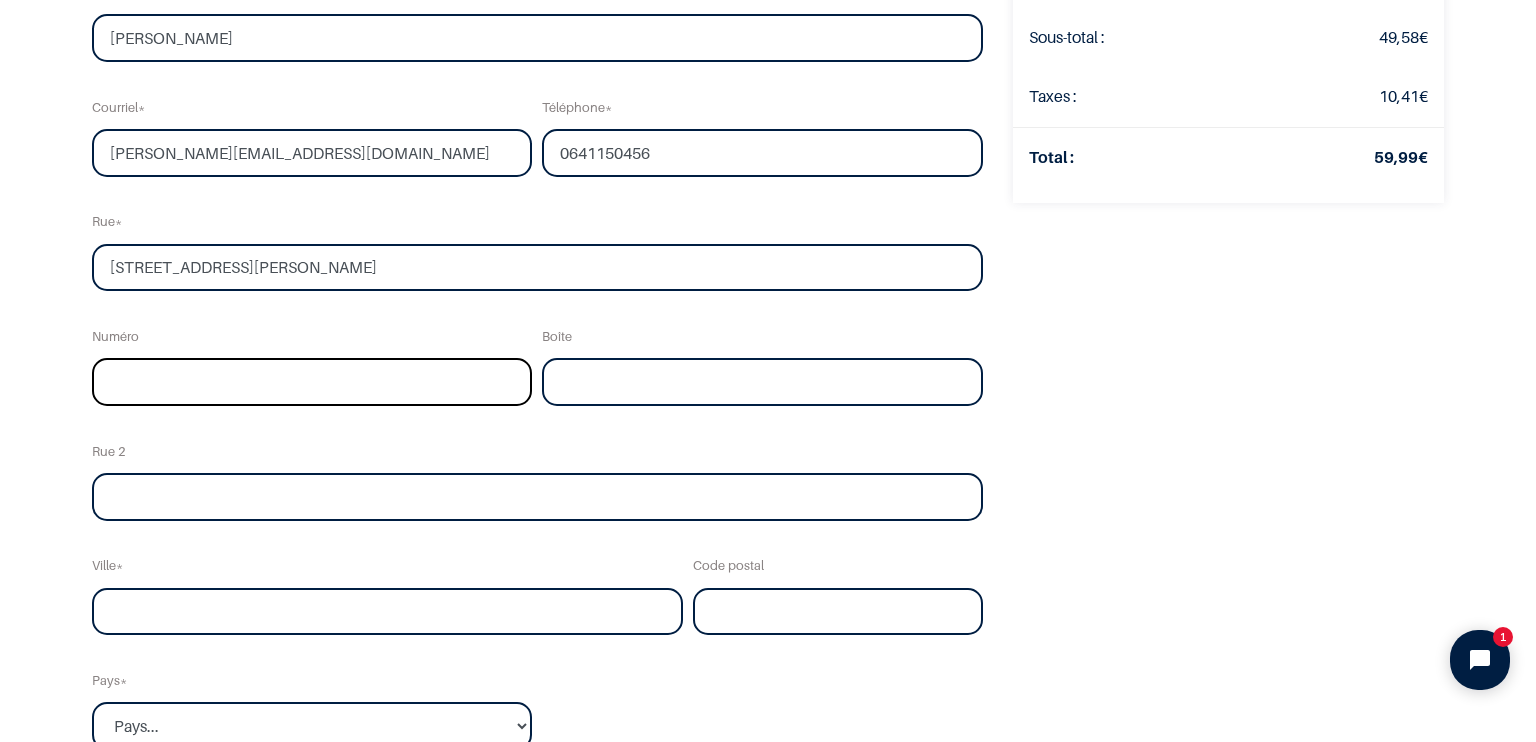 click at bounding box center (312, 382) 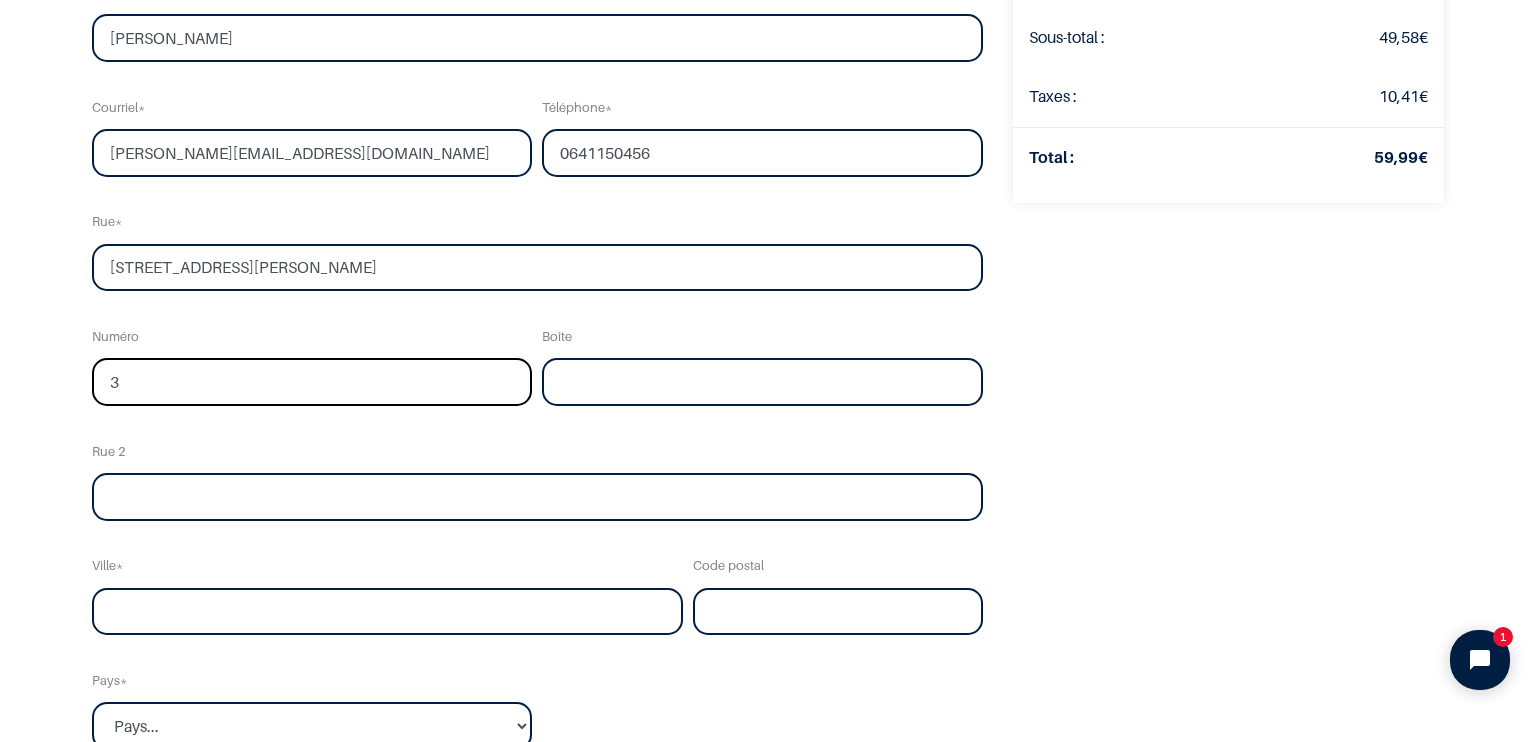 type on "3" 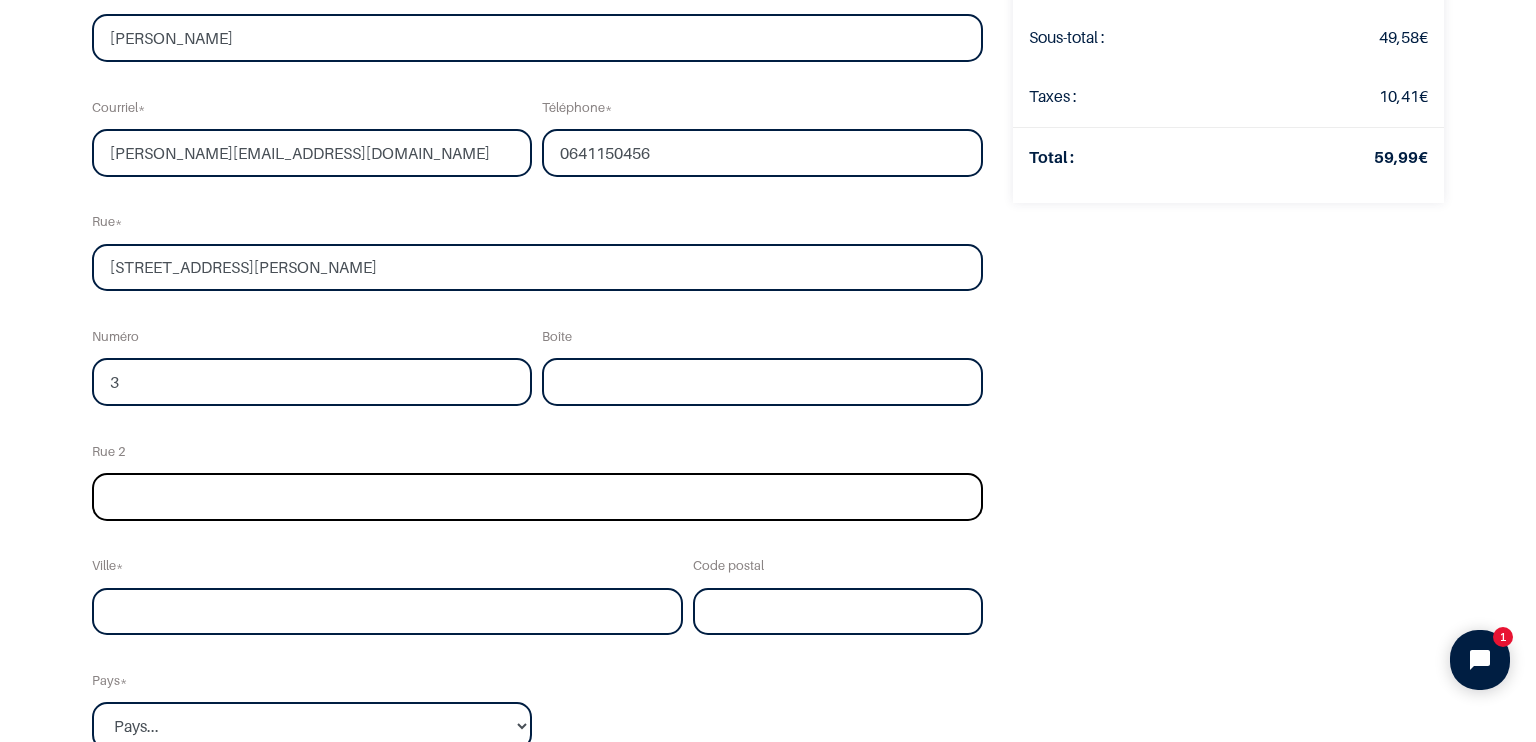 click at bounding box center (537, 497) 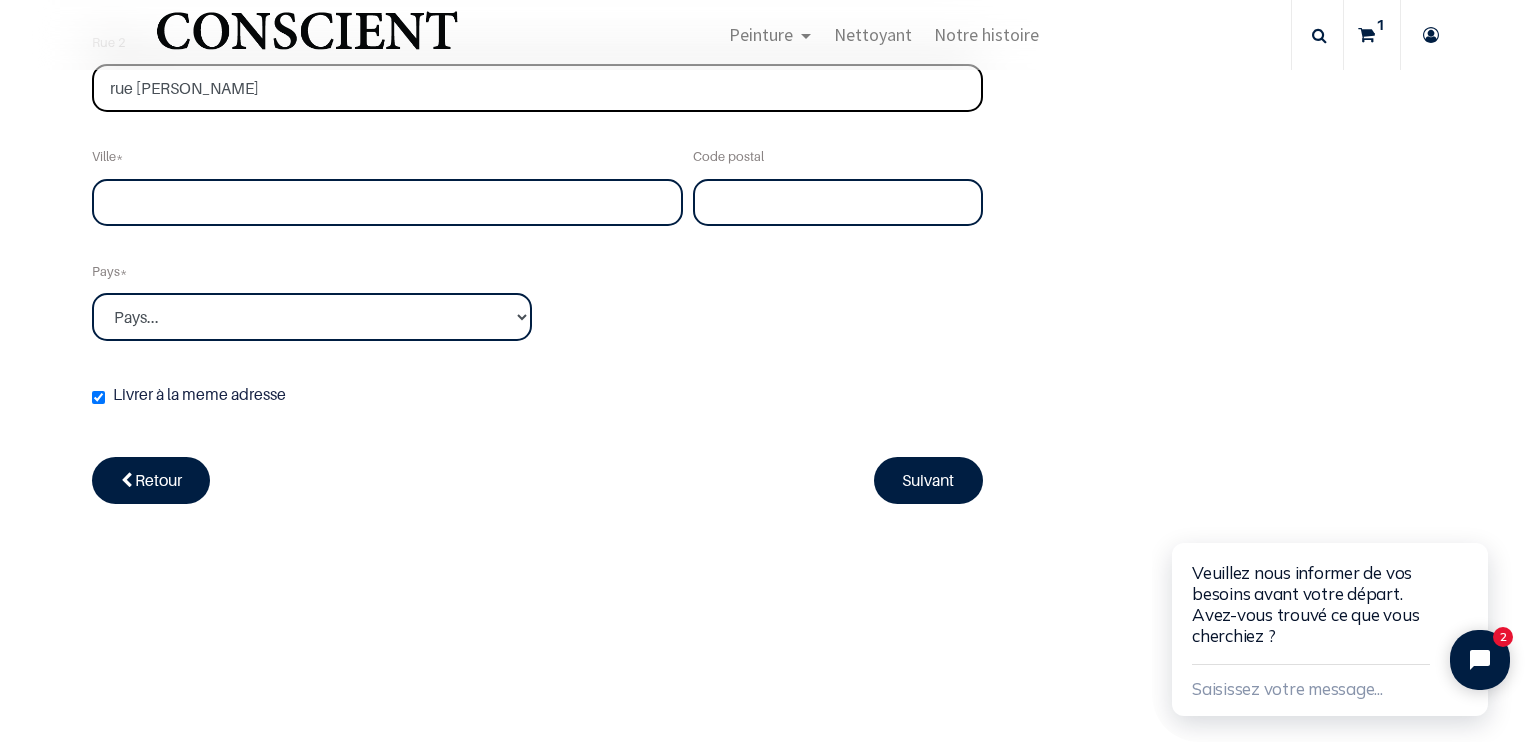 scroll, scrollTop: 686, scrollLeft: 0, axis: vertical 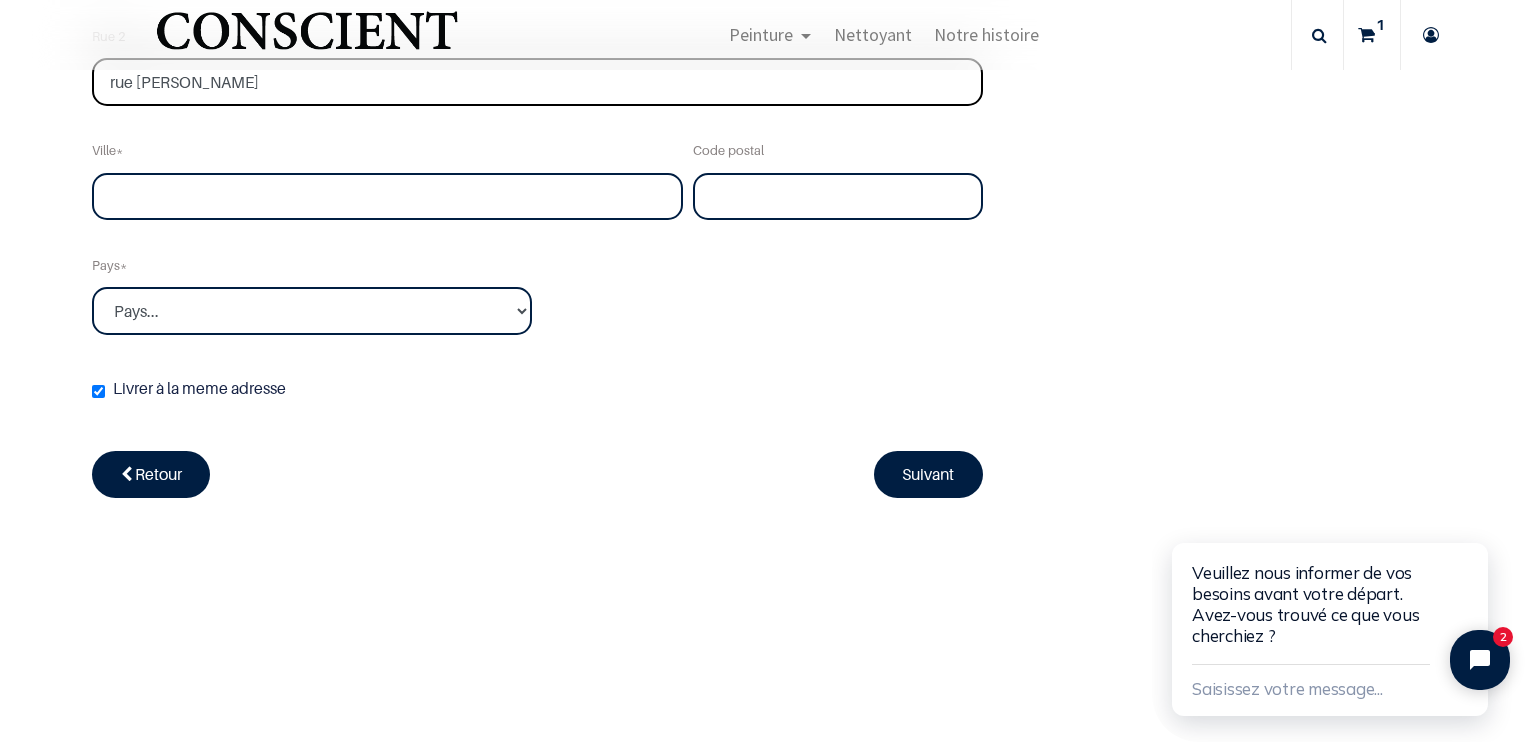 type on "rue Victor Duruy" 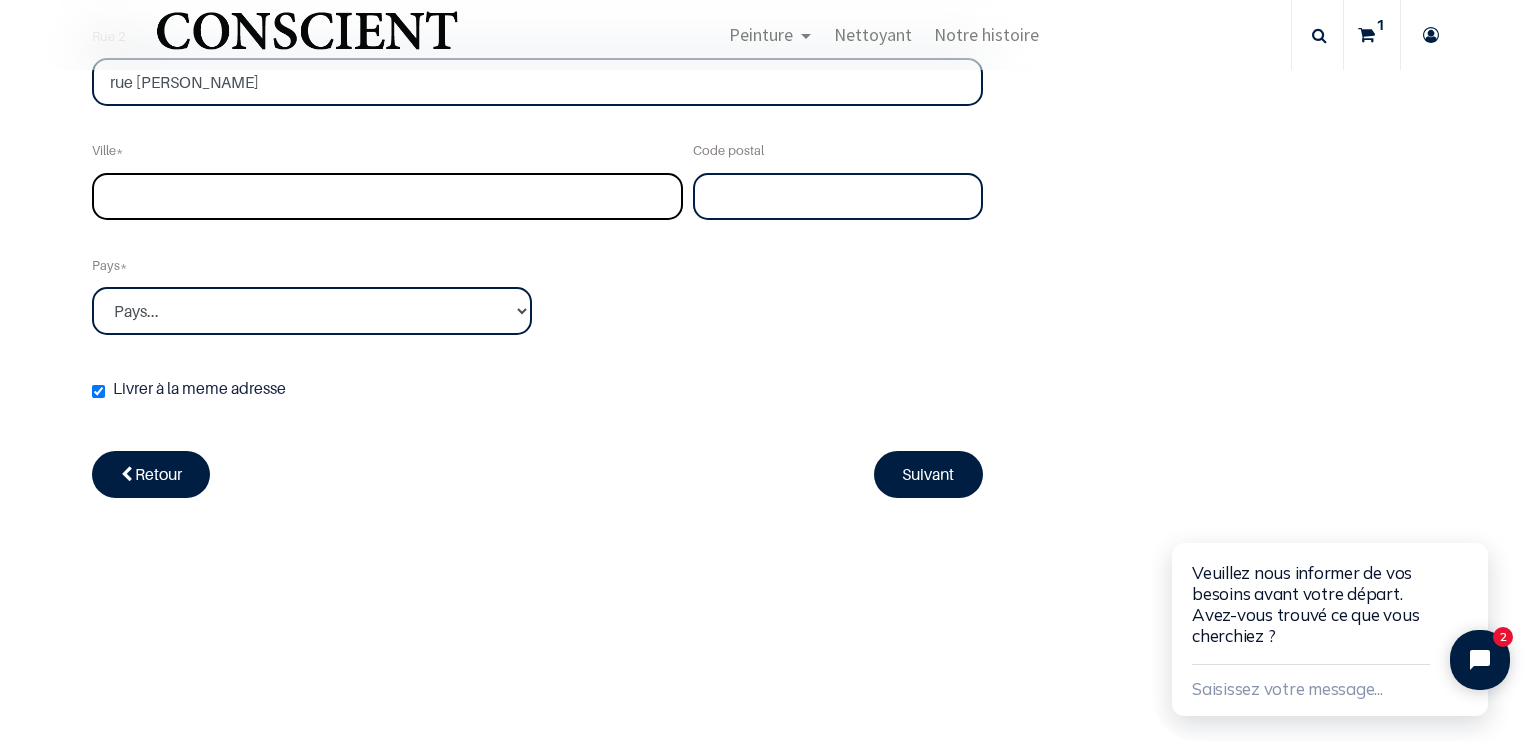 click at bounding box center (387, 197) 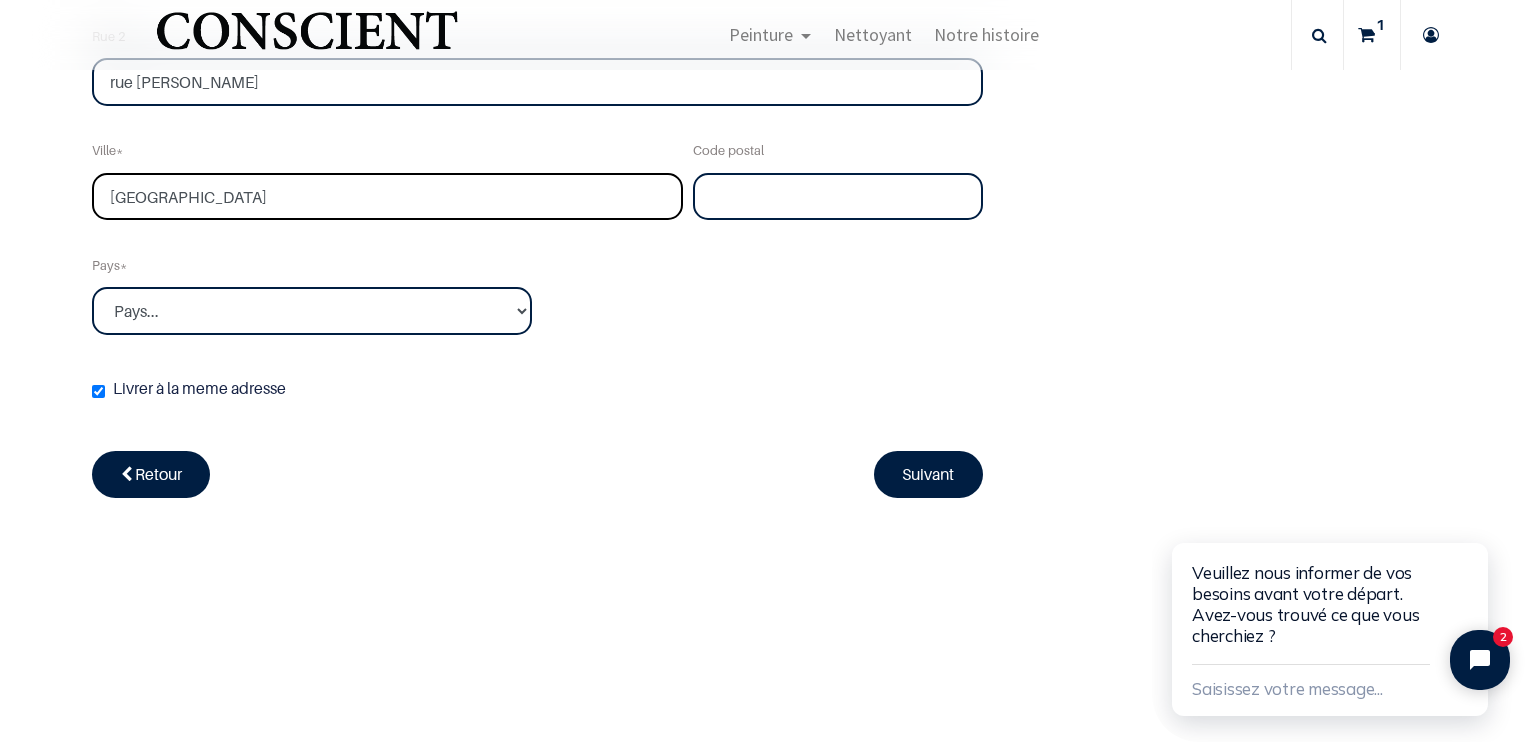 type on "Paris" 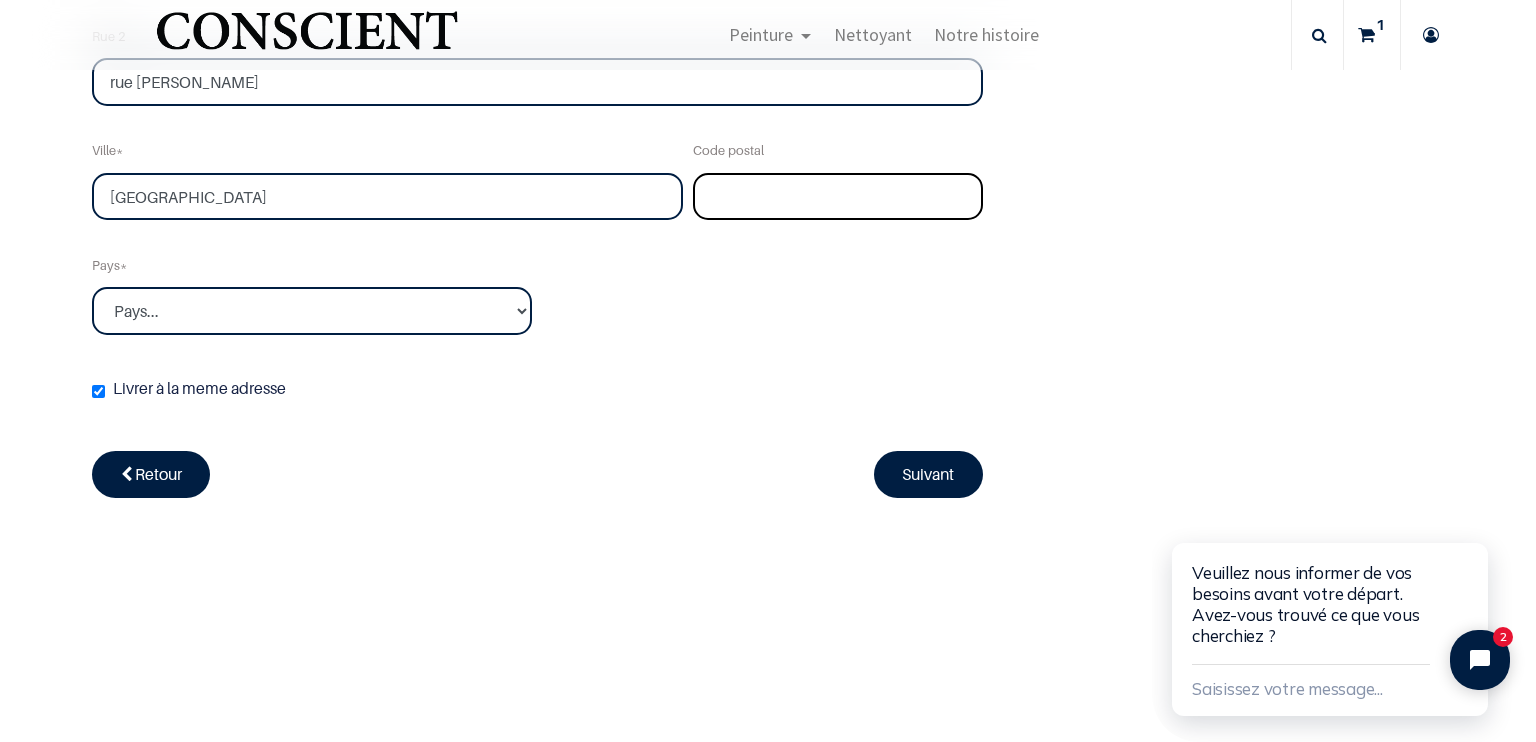 click at bounding box center (838, 197) 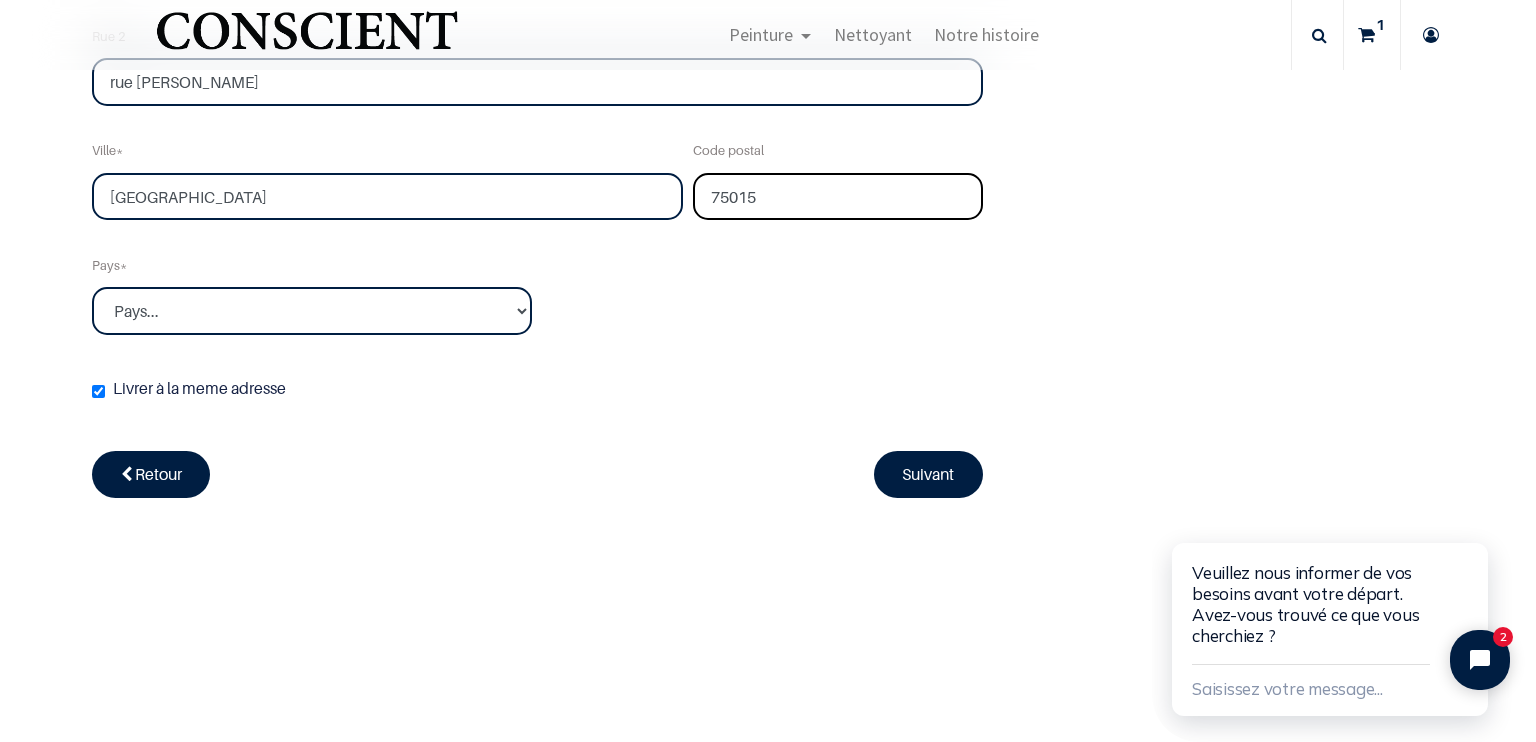 type on "75015" 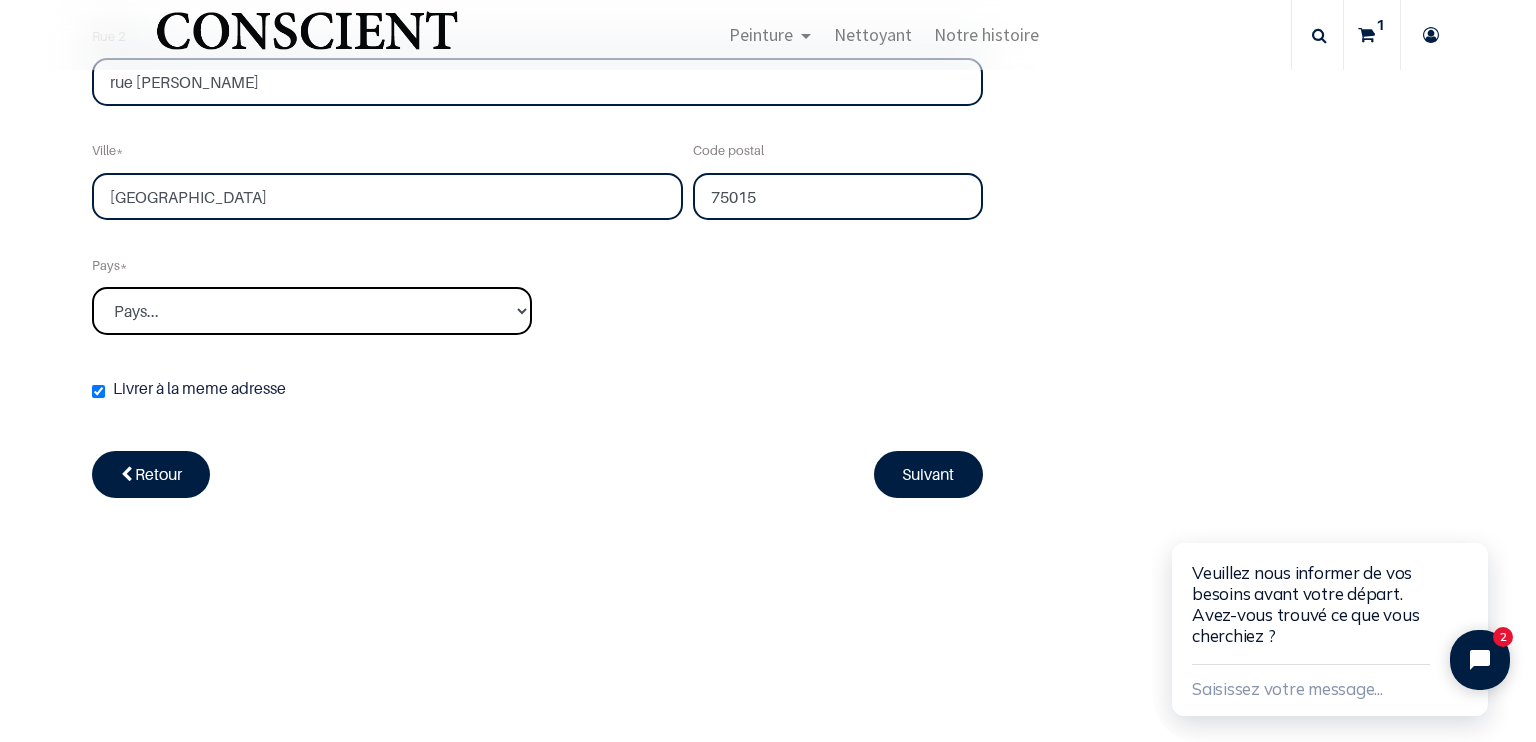 click on "Pays...
Afghanistan
Afrique du sud
Albanie
Algérie" at bounding box center [312, 311] 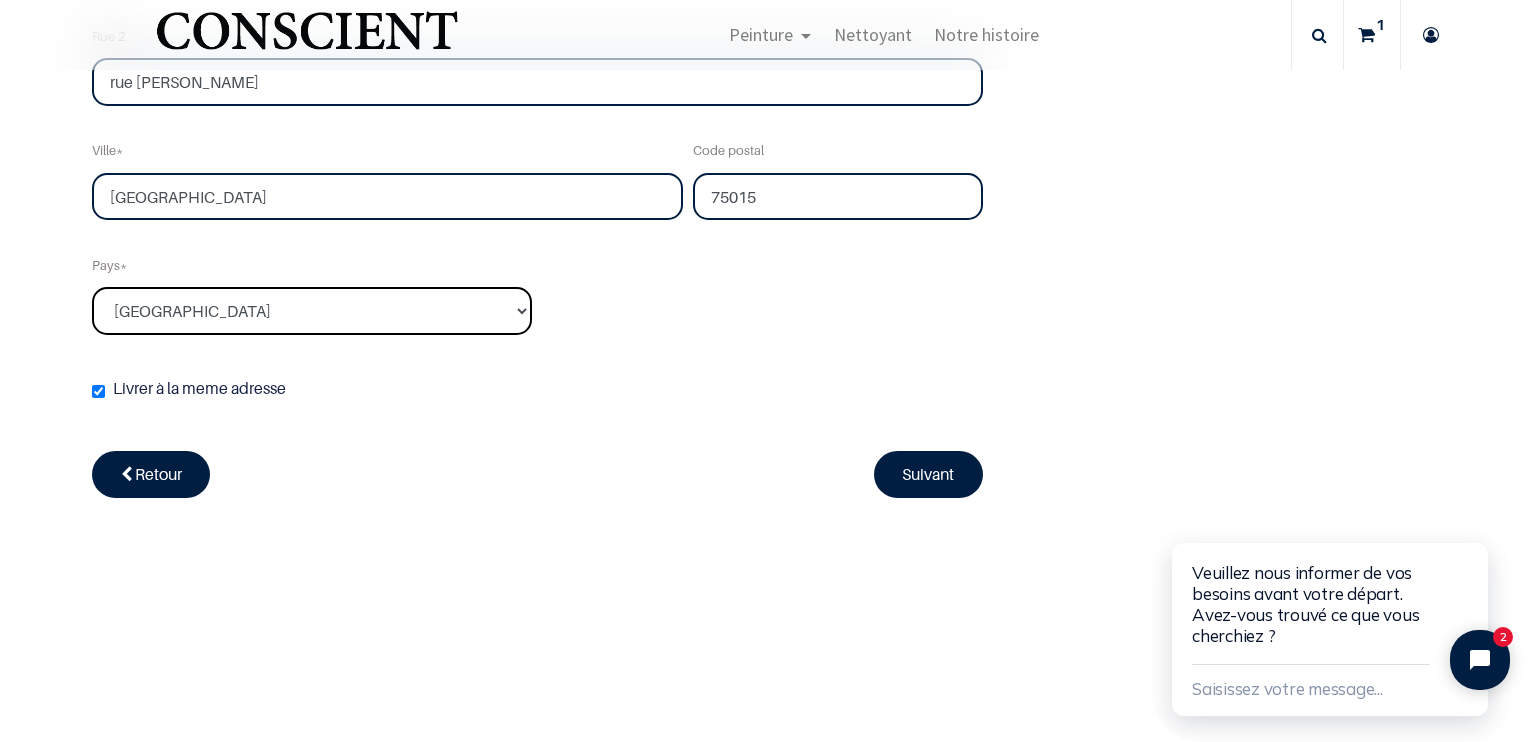 click on "Pays...
Afghanistan
Afrique du sud
Albanie
Algérie" at bounding box center [312, 311] 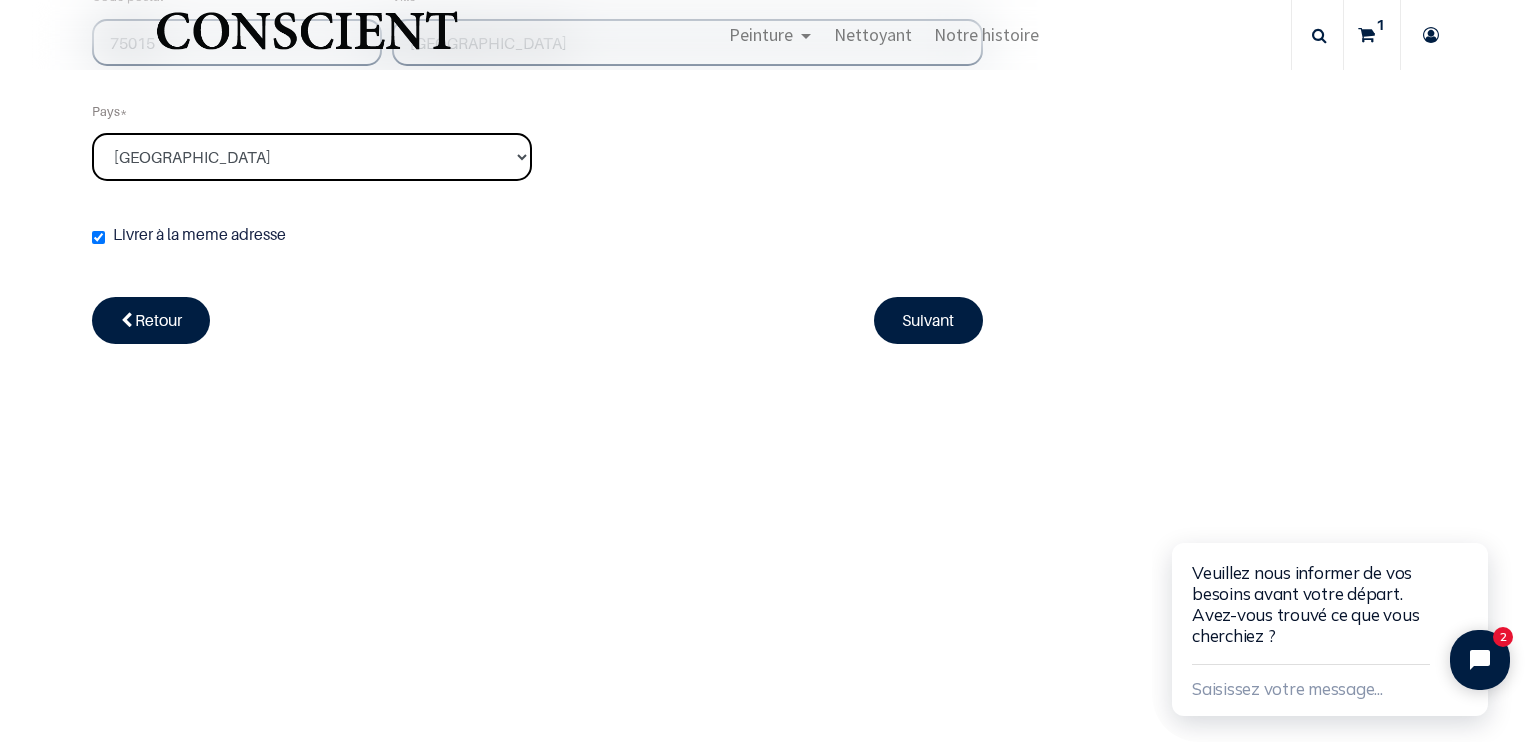 scroll, scrollTop: 844, scrollLeft: 0, axis: vertical 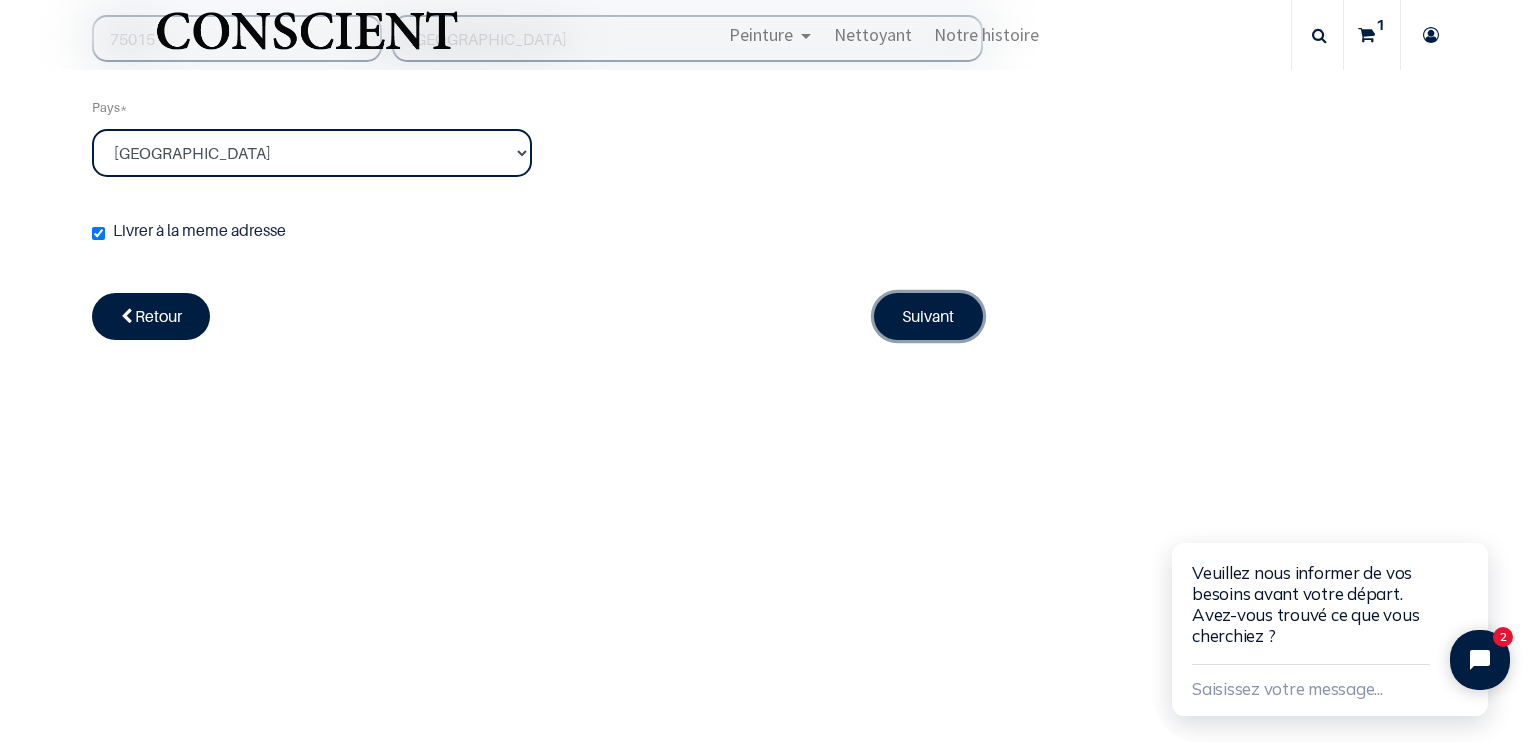 click on "Suivant" at bounding box center (929, 316) 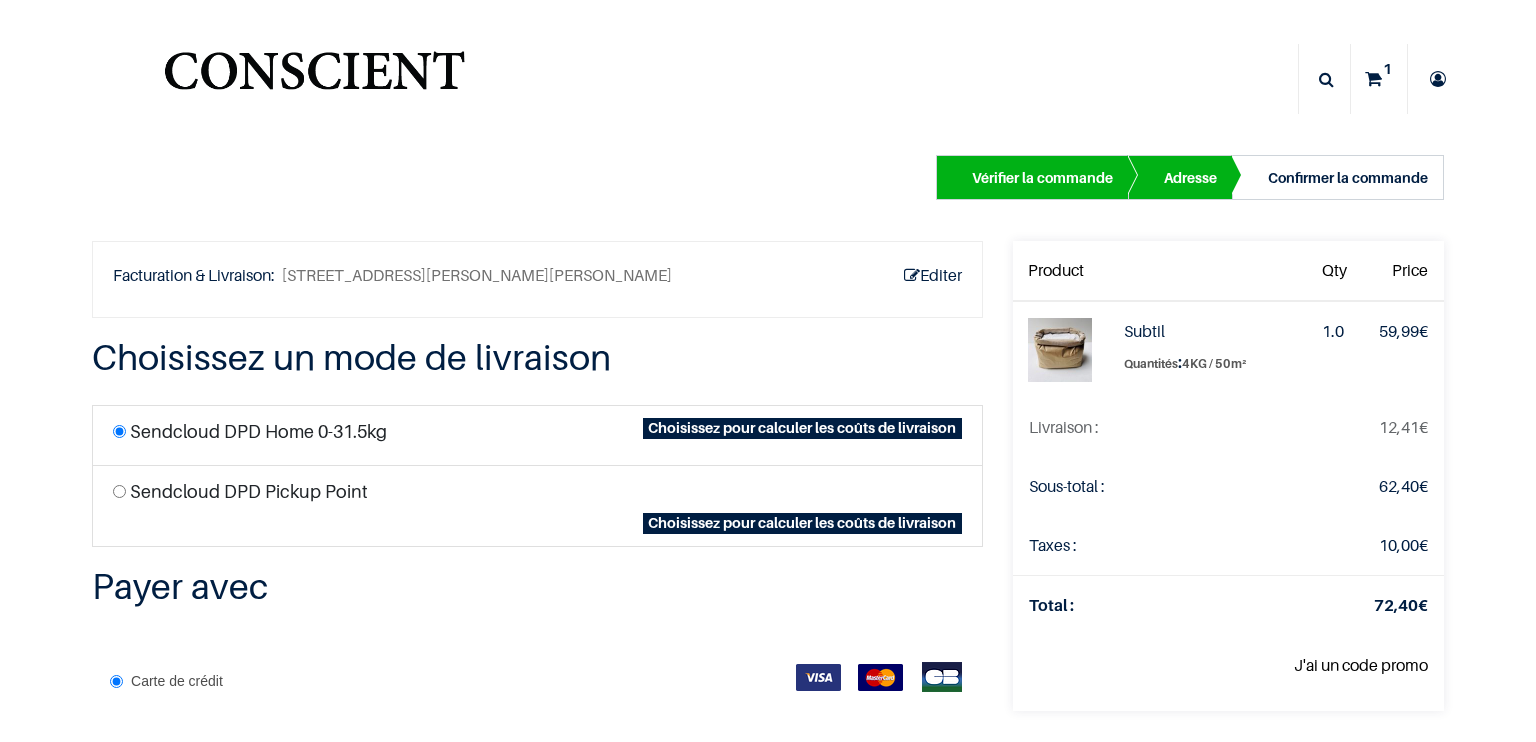 scroll, scrollTop: 0, scrollLeft: 0, axis: both 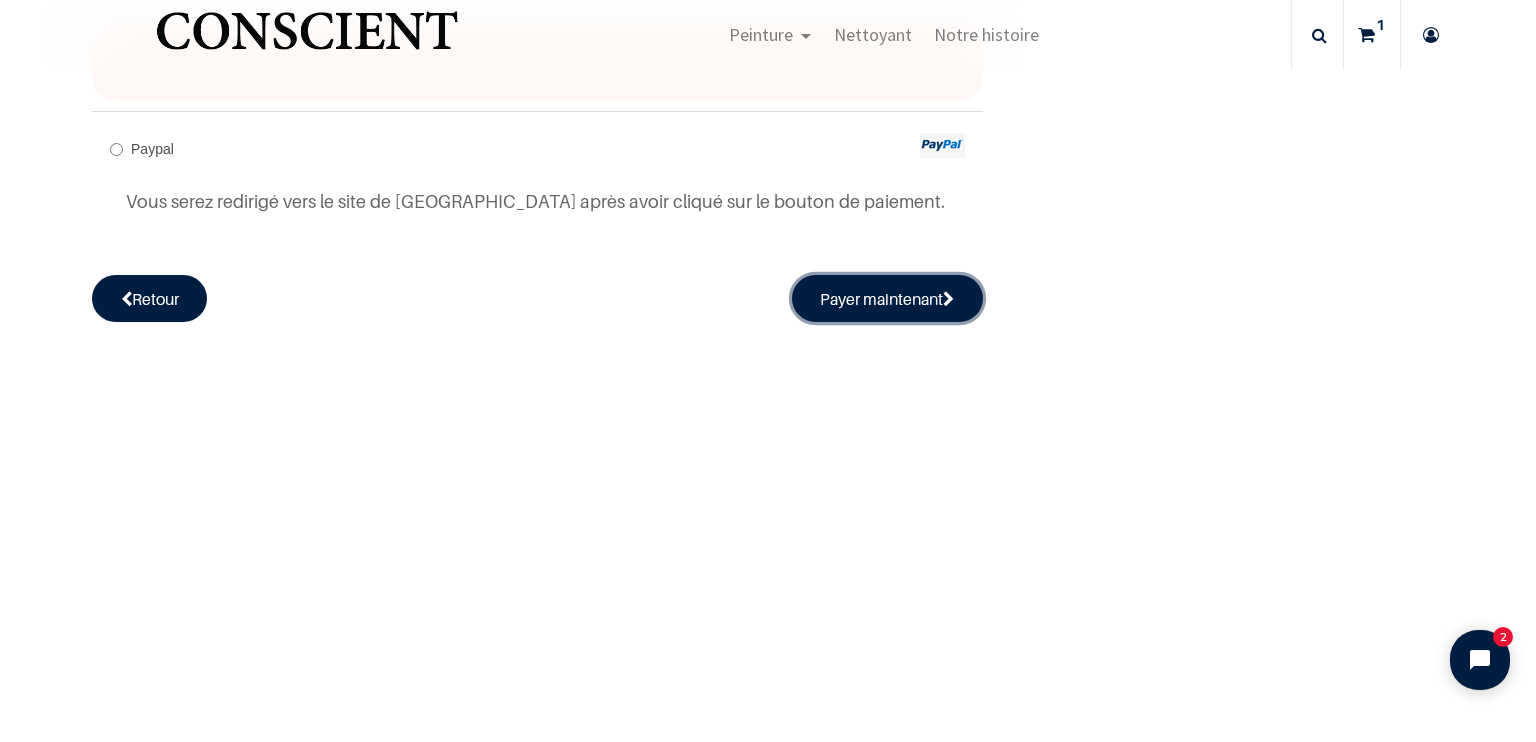 click on "Payer maintenant" at bounding box center (888, 298) 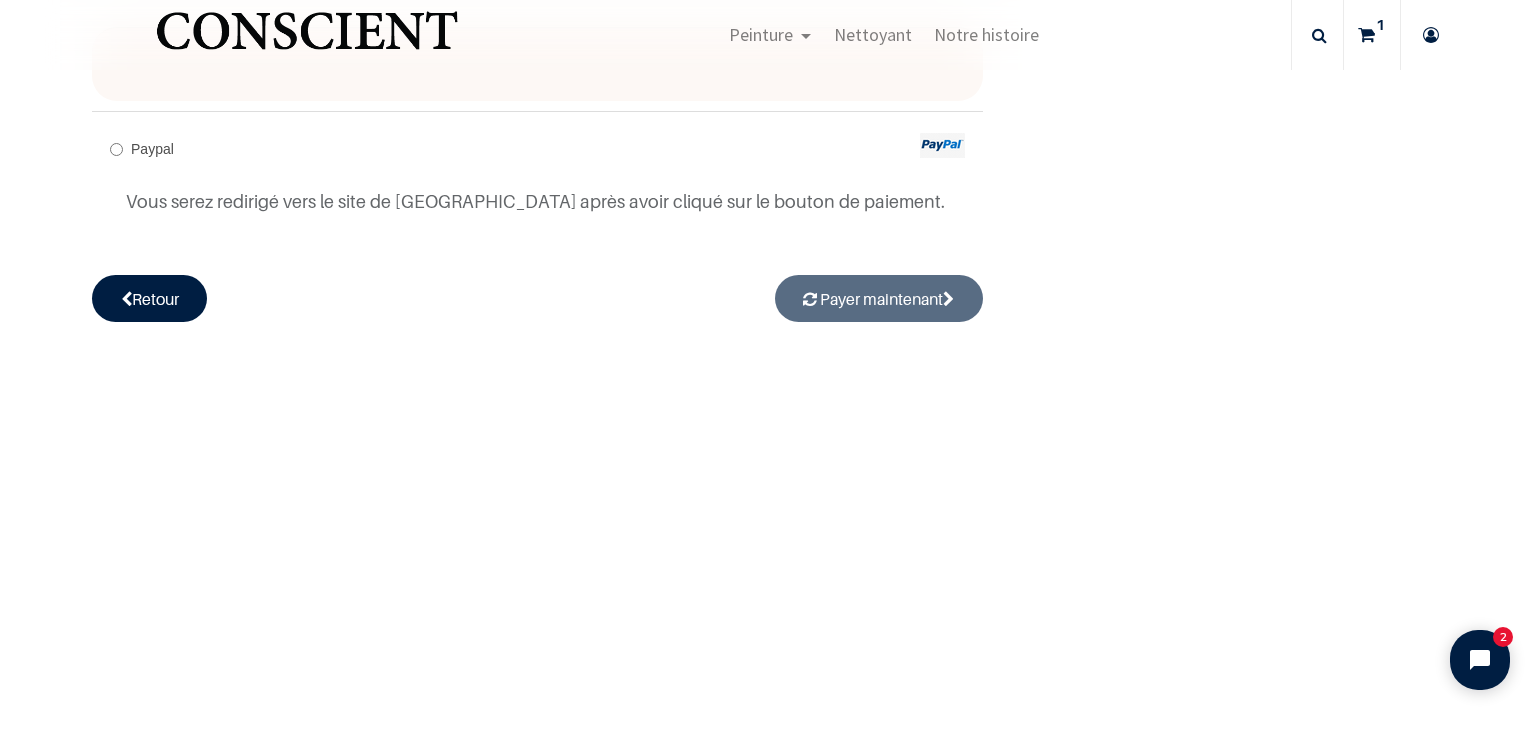 radio on "true" 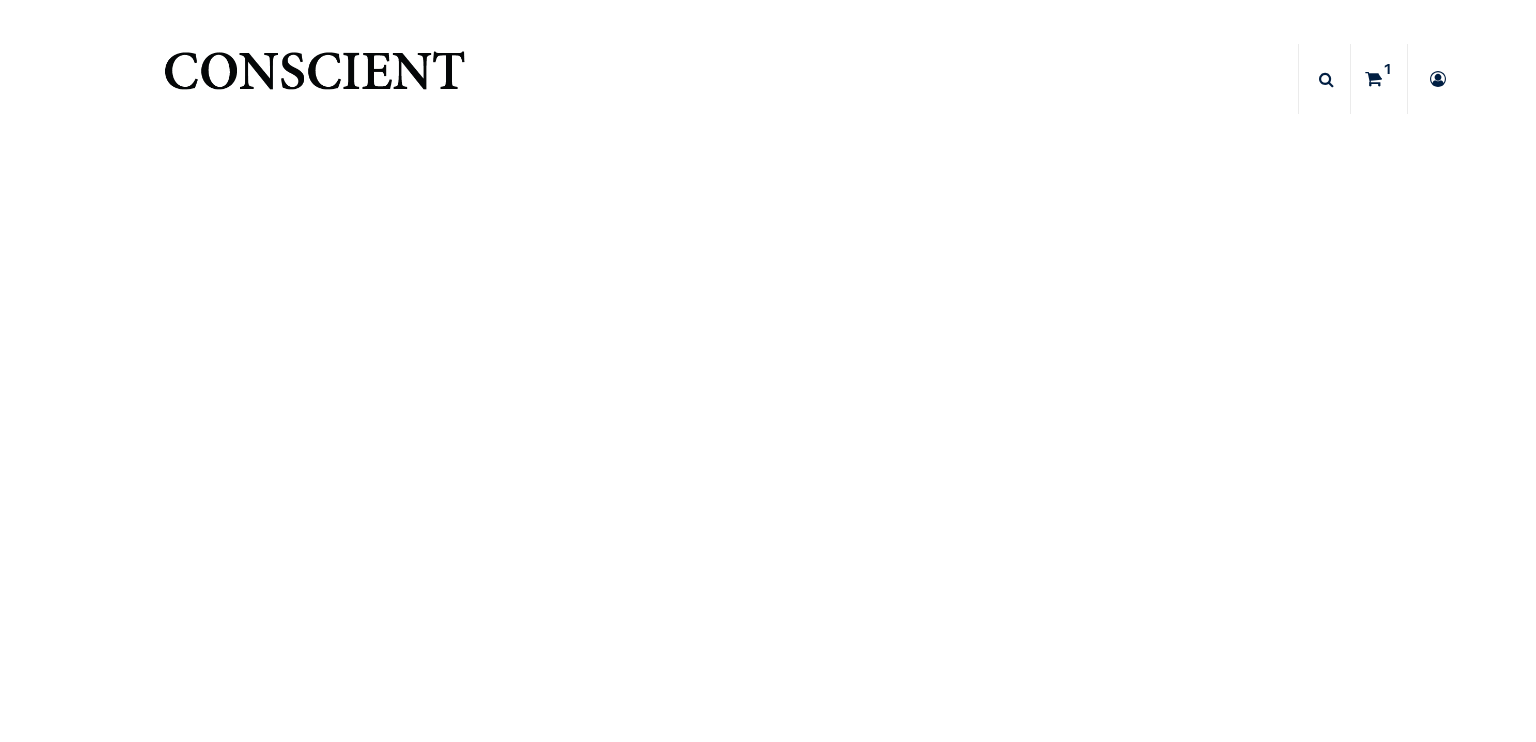scroll, scrollTop: 0, scrollLeft: 0, axis: both 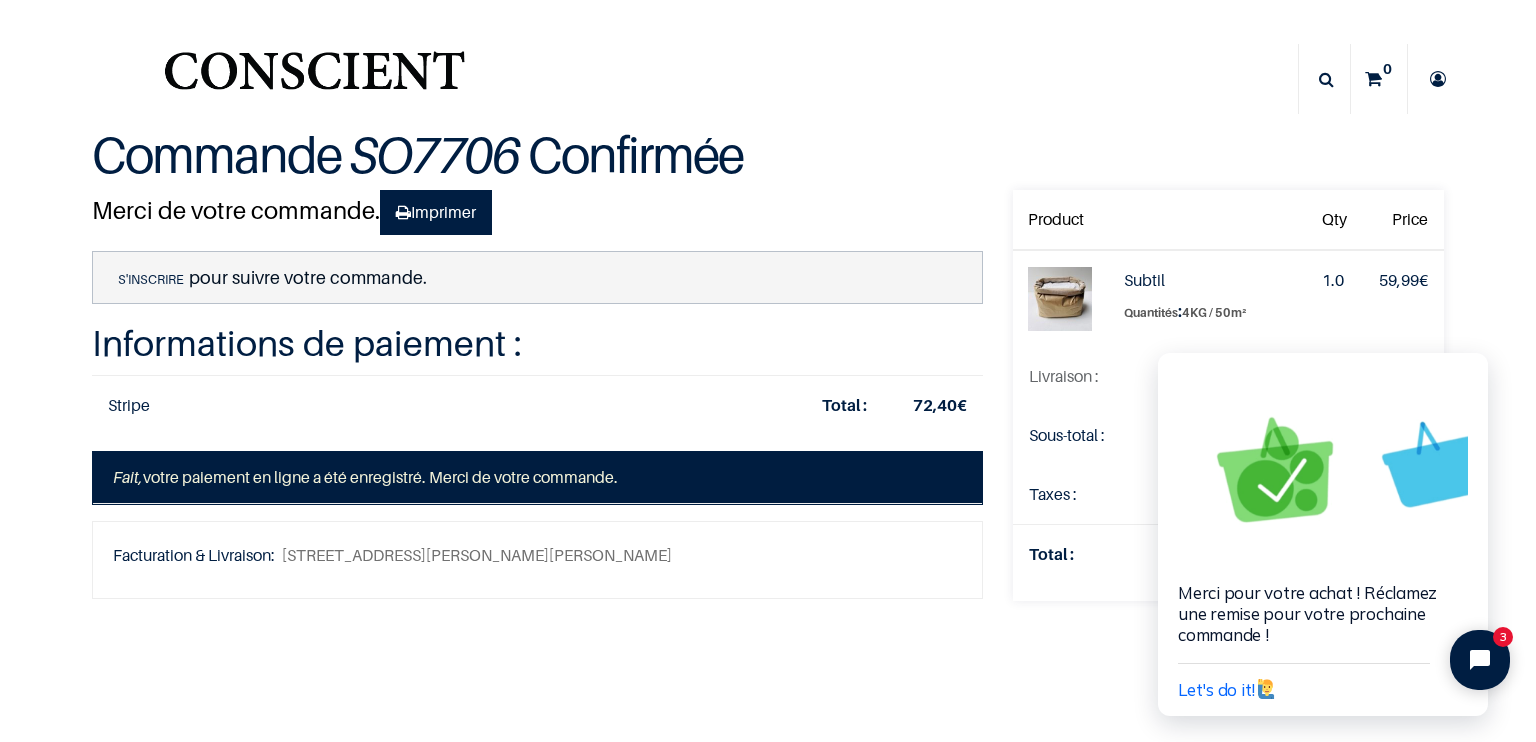click on "Commande   SO7706   Confirmée" at bounding box center [768, 154] 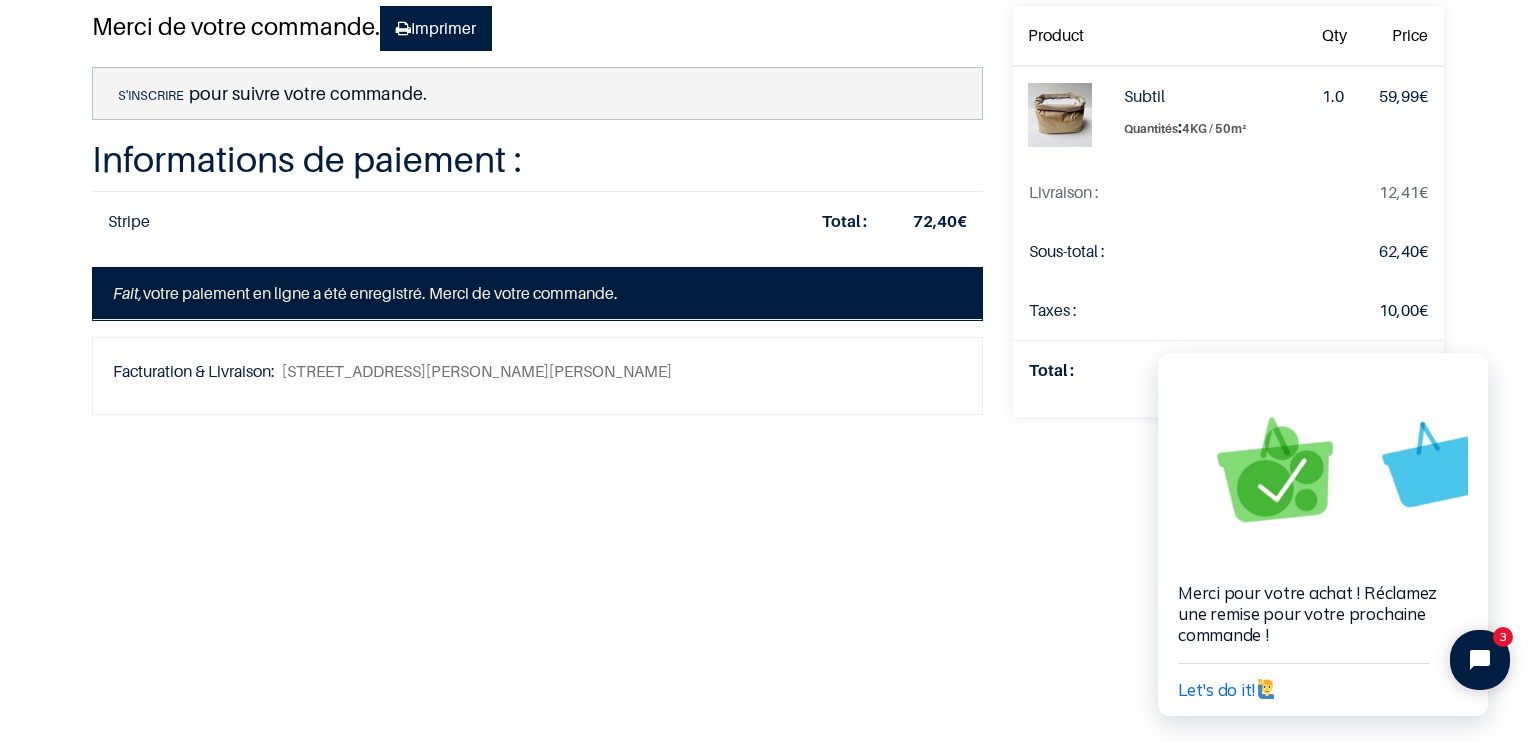scroll, scrollTop: 0, scrollLeft: 0, axis: both 